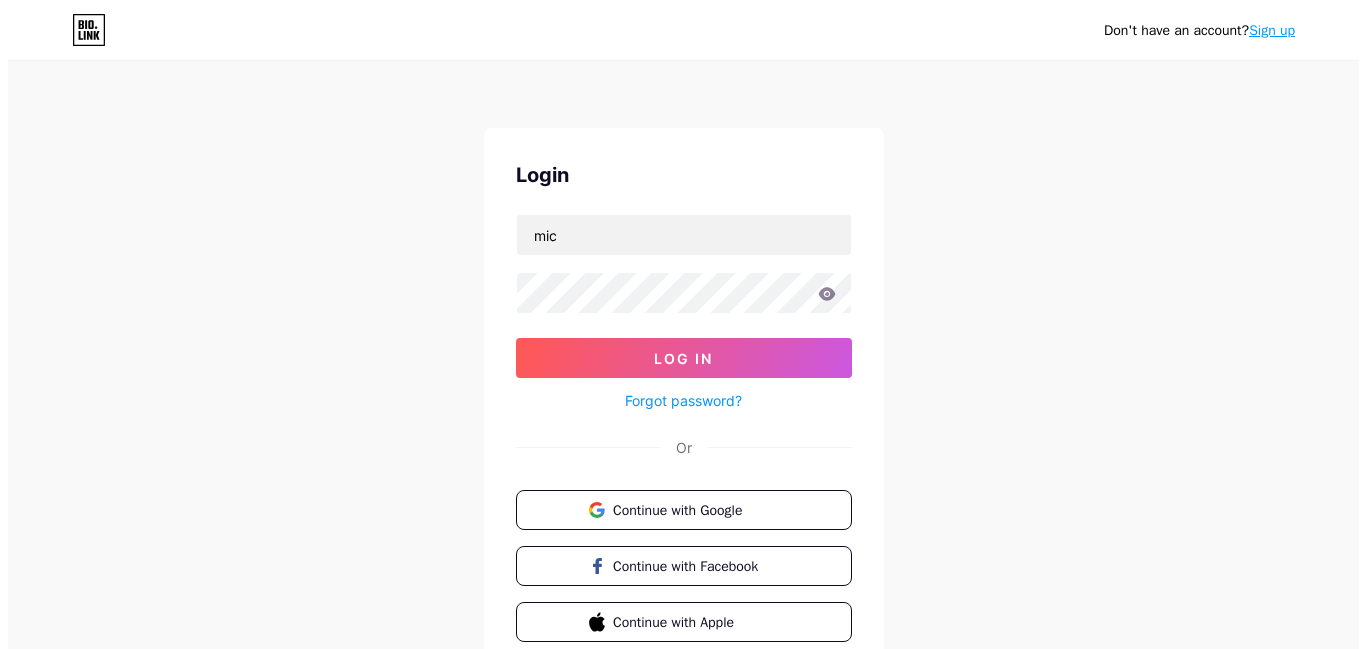 scroll, scrollTop: 0, scrollLeft: 0, axis: both 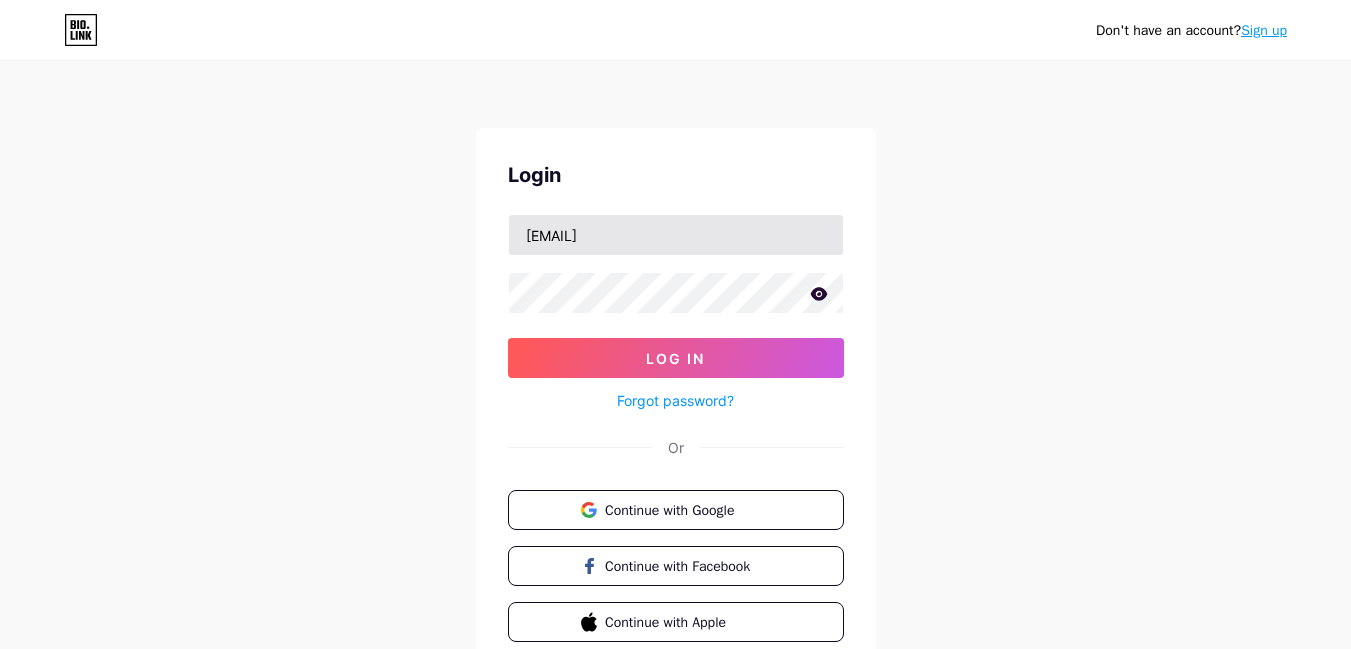 click on "[EMAIL]" at bounding box center (676, 235) 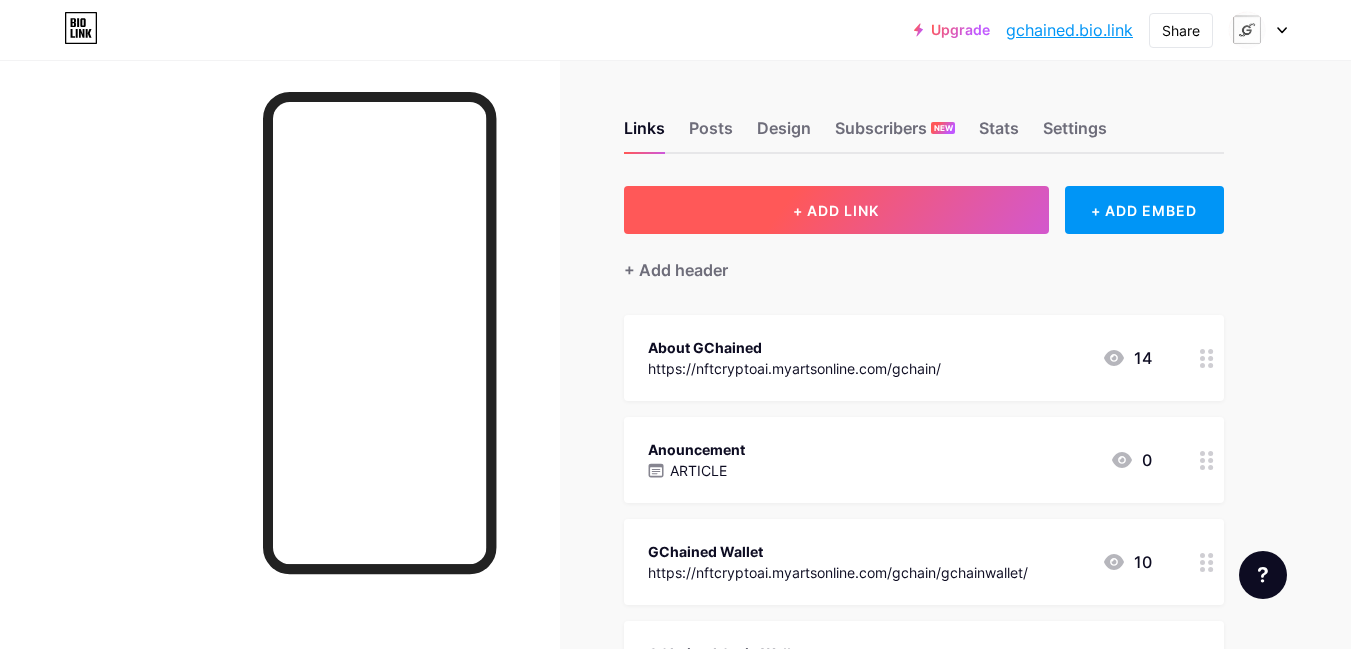 click on "+ ADD LINK" at bounding box center (836, 210) 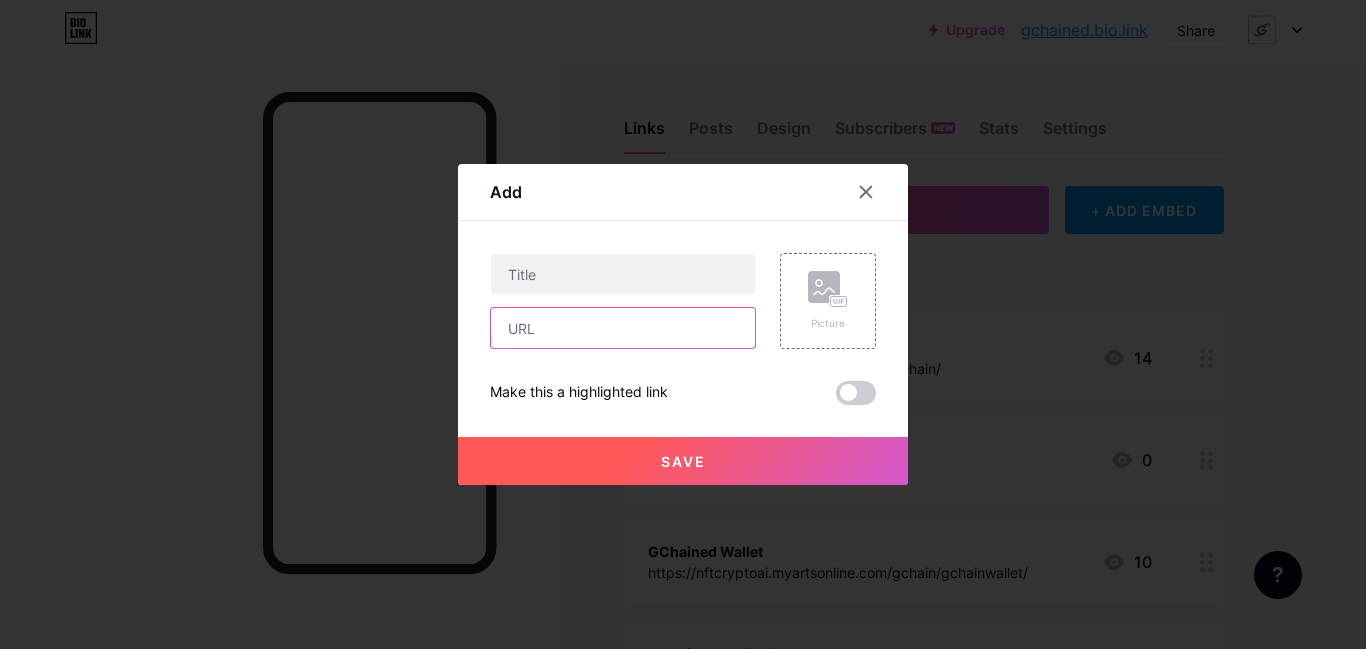 click at bounding box center [623, 328] 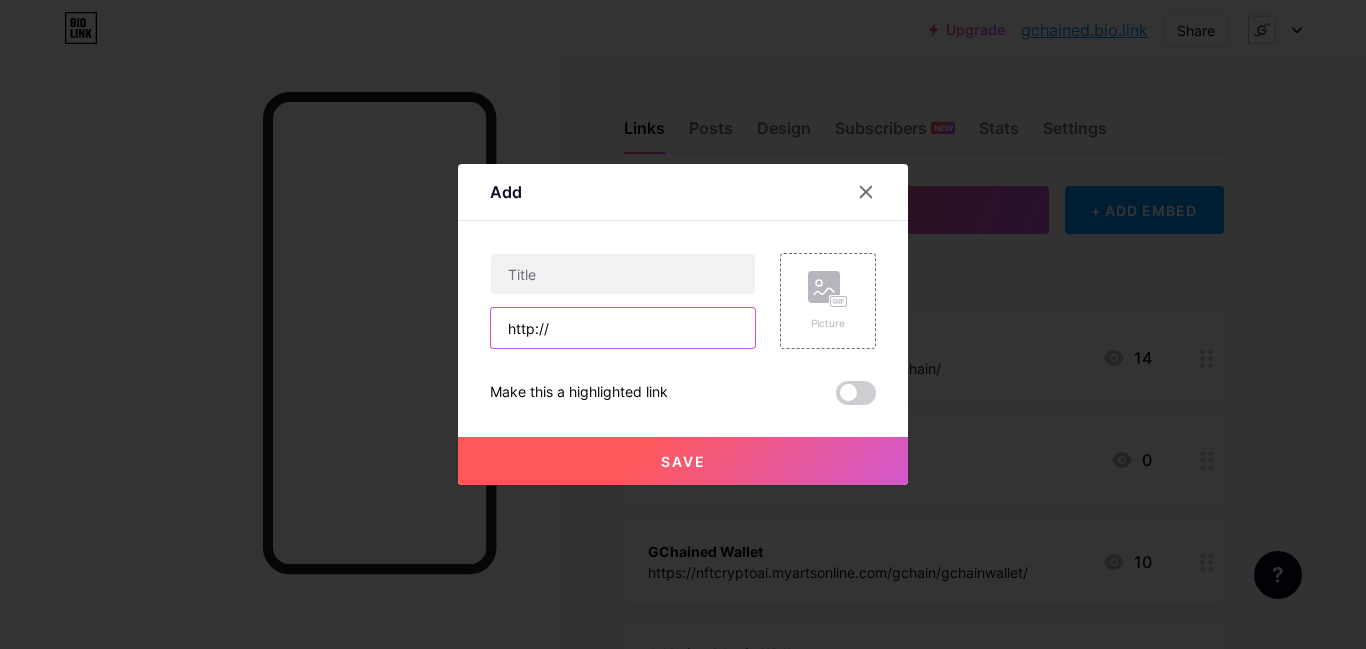 paste on "mgsftipo.atwebpages.com/cay/pages.html" 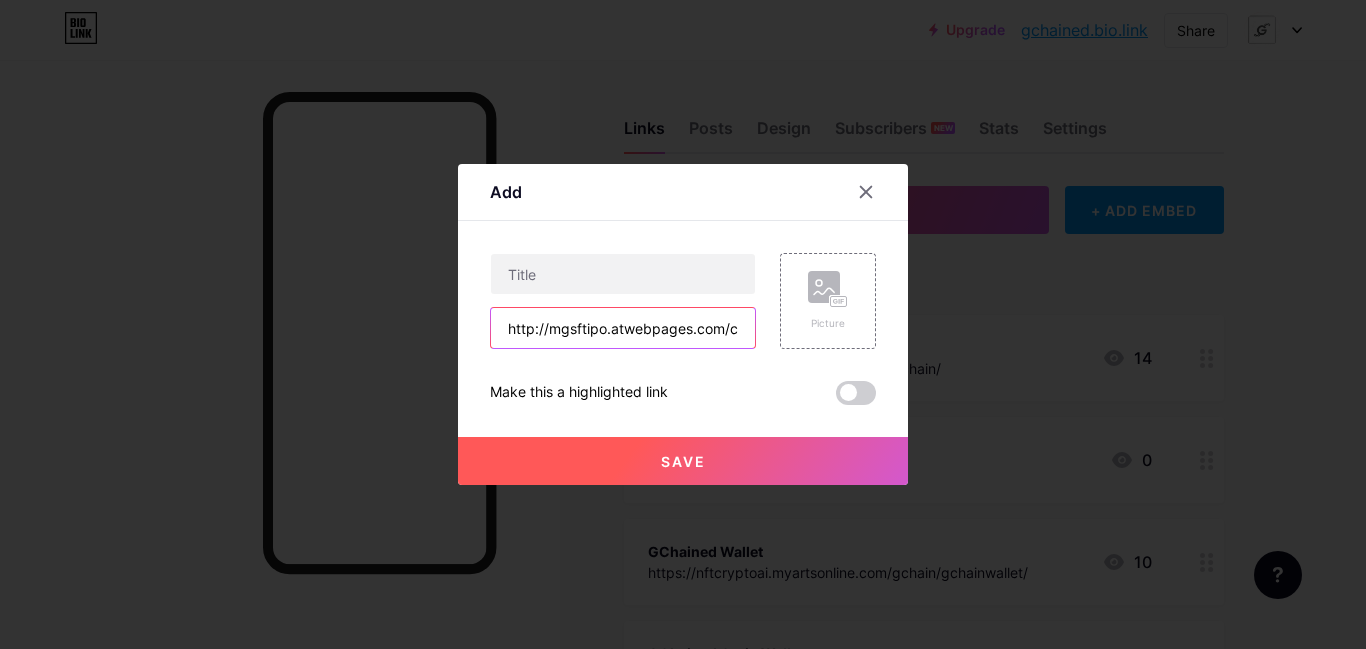 scroll, scrollTop: 0, scrollLeft: 92, axis: horizontal 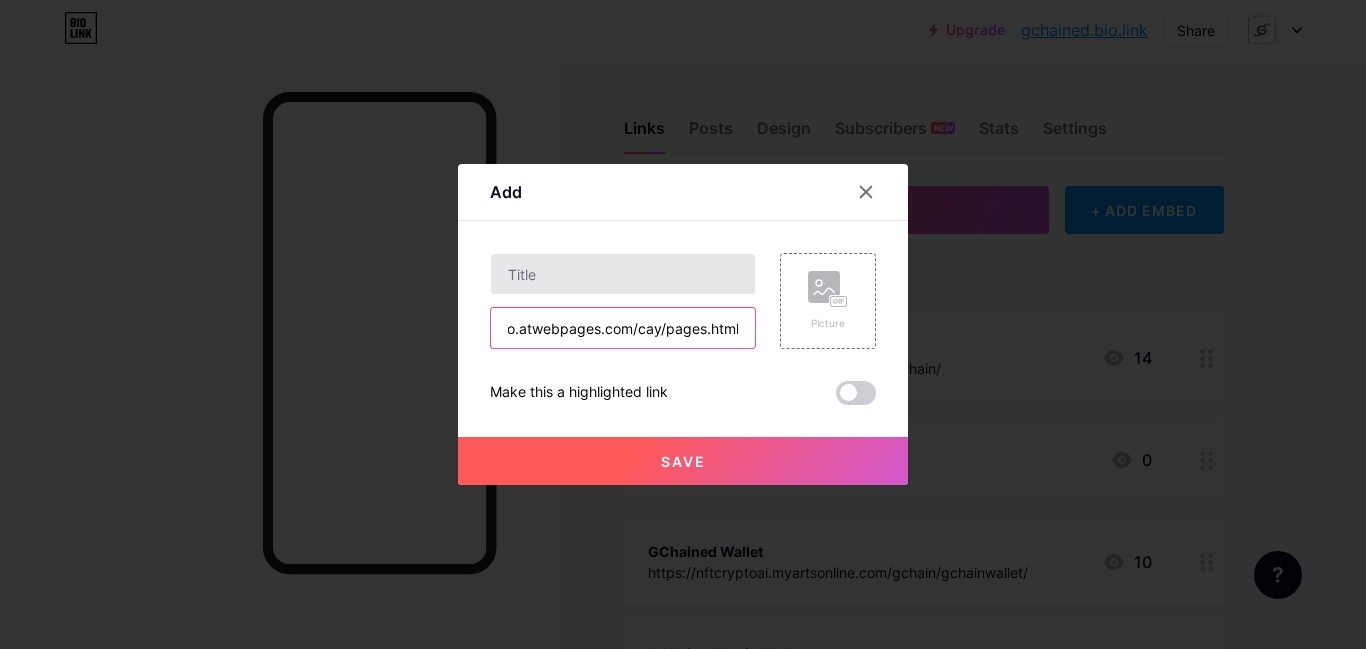 type on "http://mgsftipo.atwebpages.com/cay/pages.html" 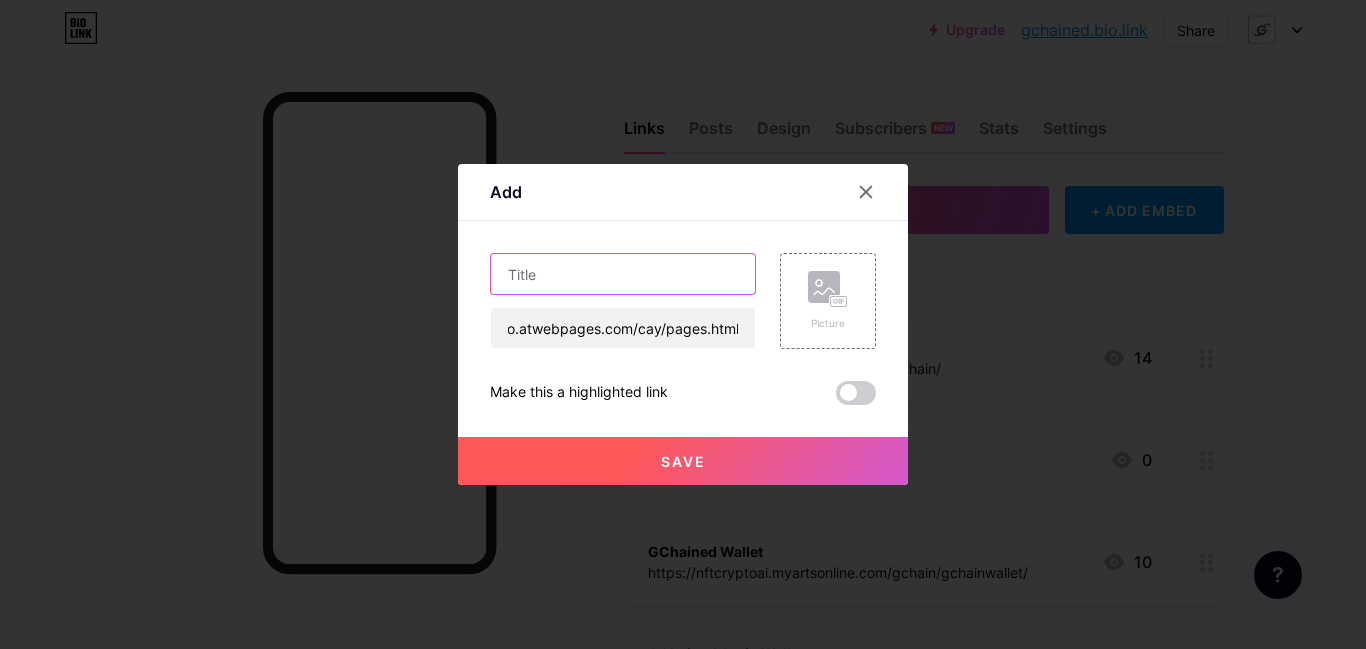 click at bounding box center [623, 274] 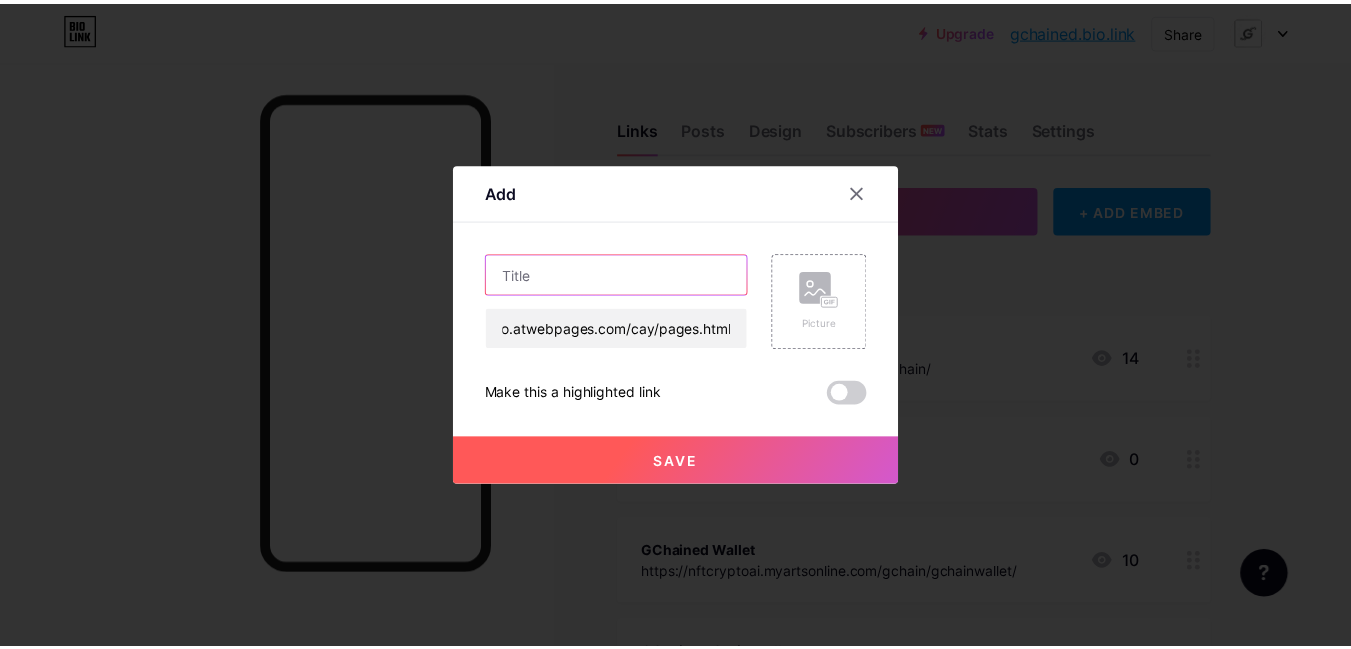scroll, scrollTop: 0, scrollLeft: 0, axis: both 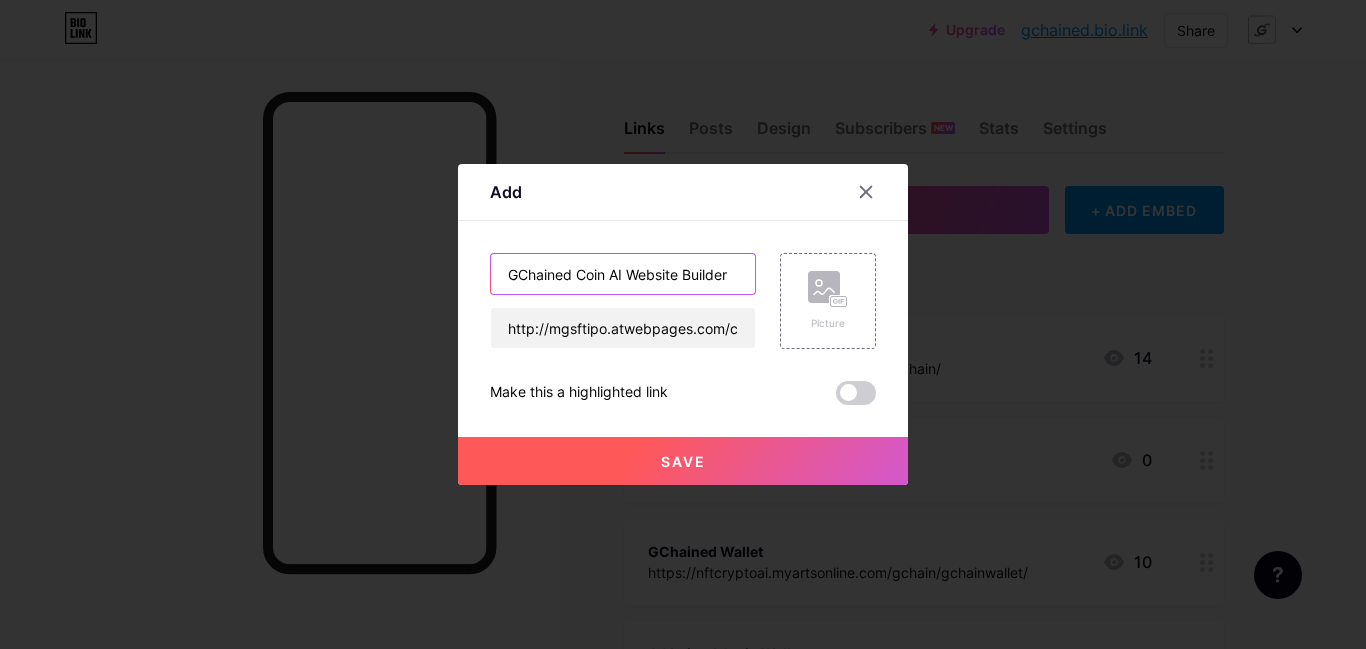 type on "GChained Coin AI Website Builder" 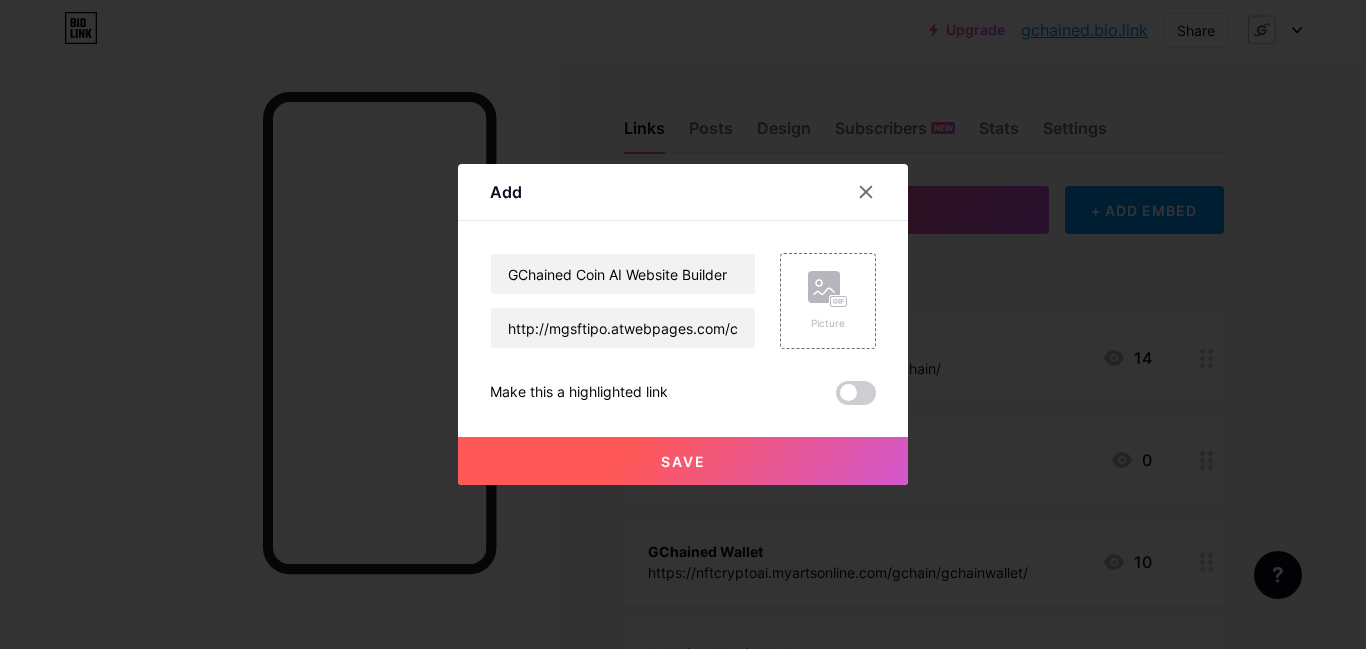 click on "Save" at bounding box center (683, 461) 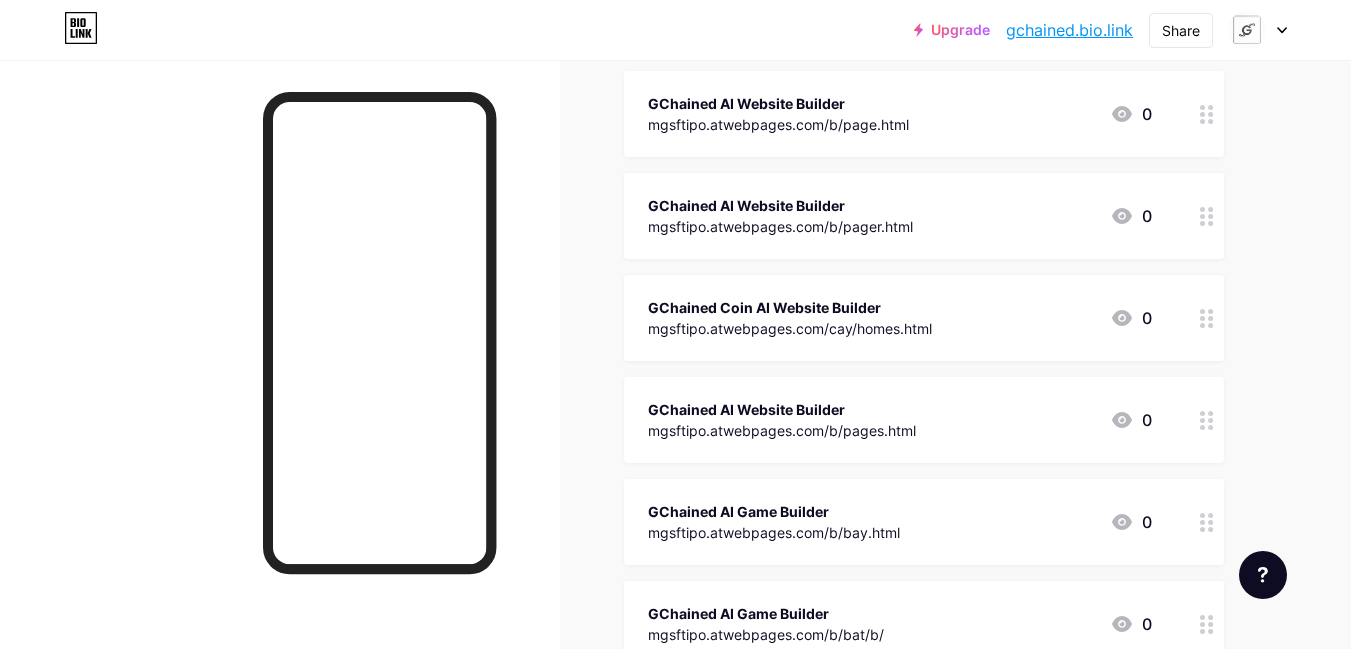 scroll, scrollTop: 9271, scrollLeft: 0, axis: vertical 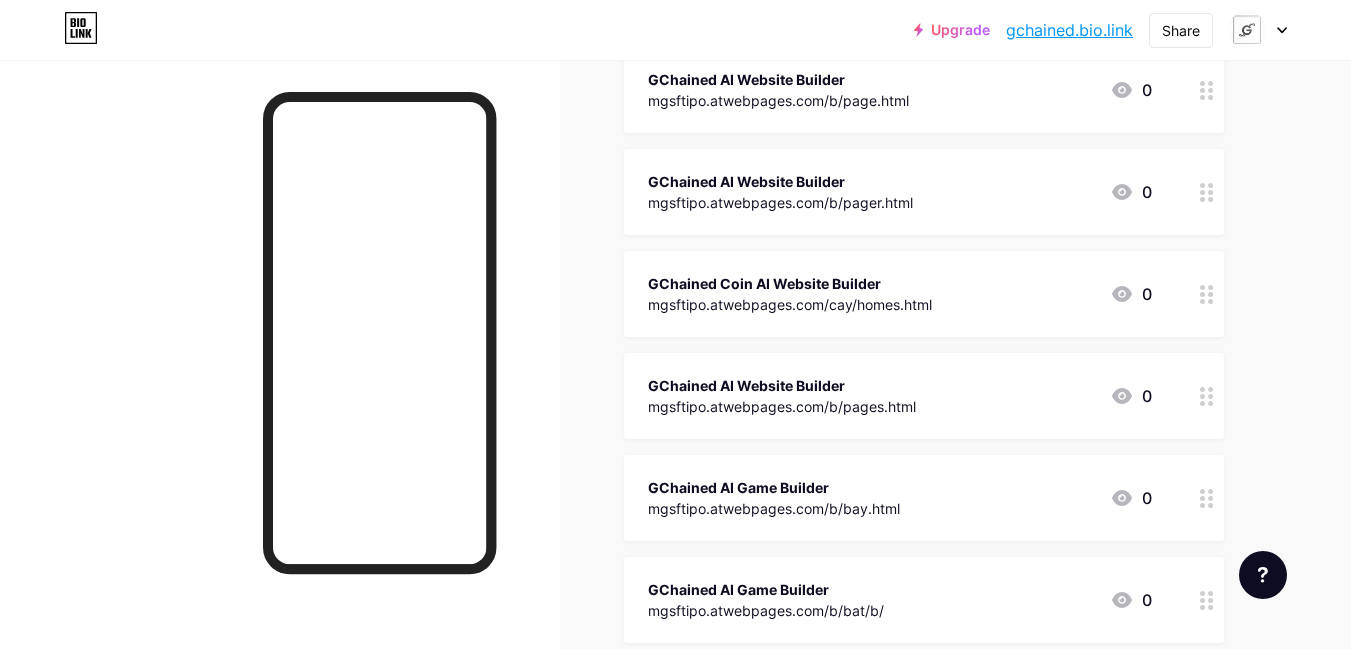 type 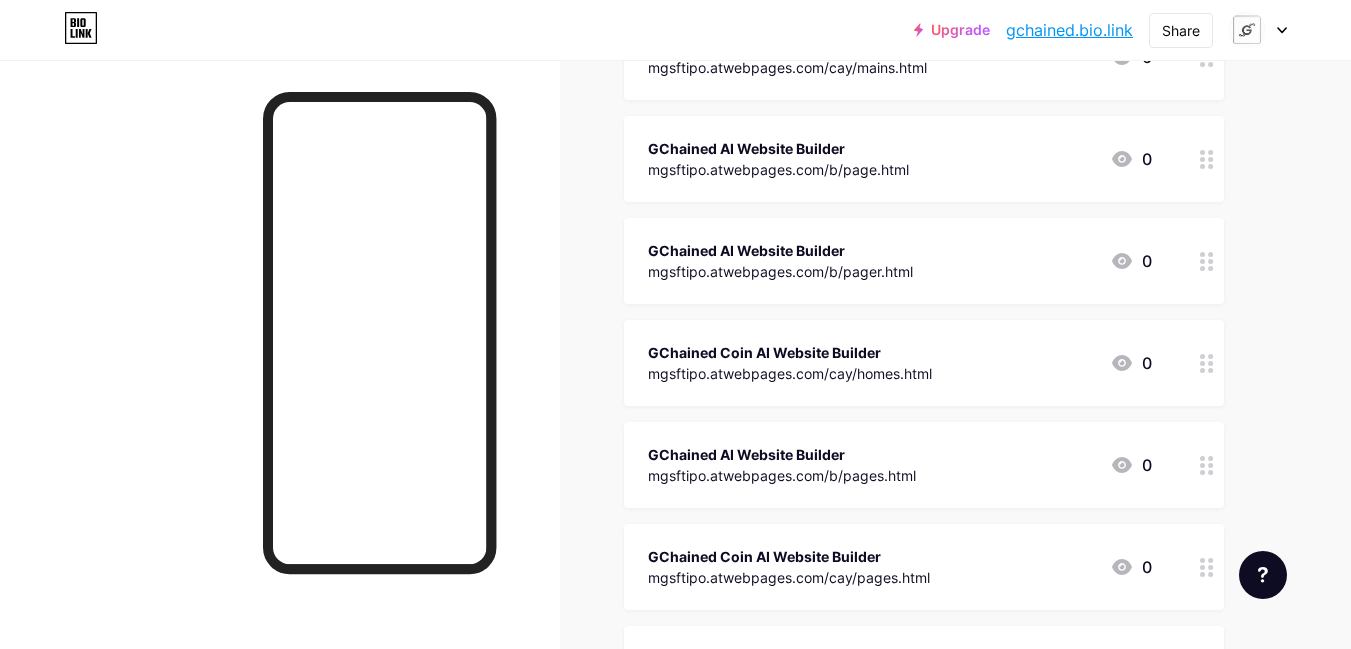 scroll, scrollTop: 0, scrollLeft: 0, axis: both 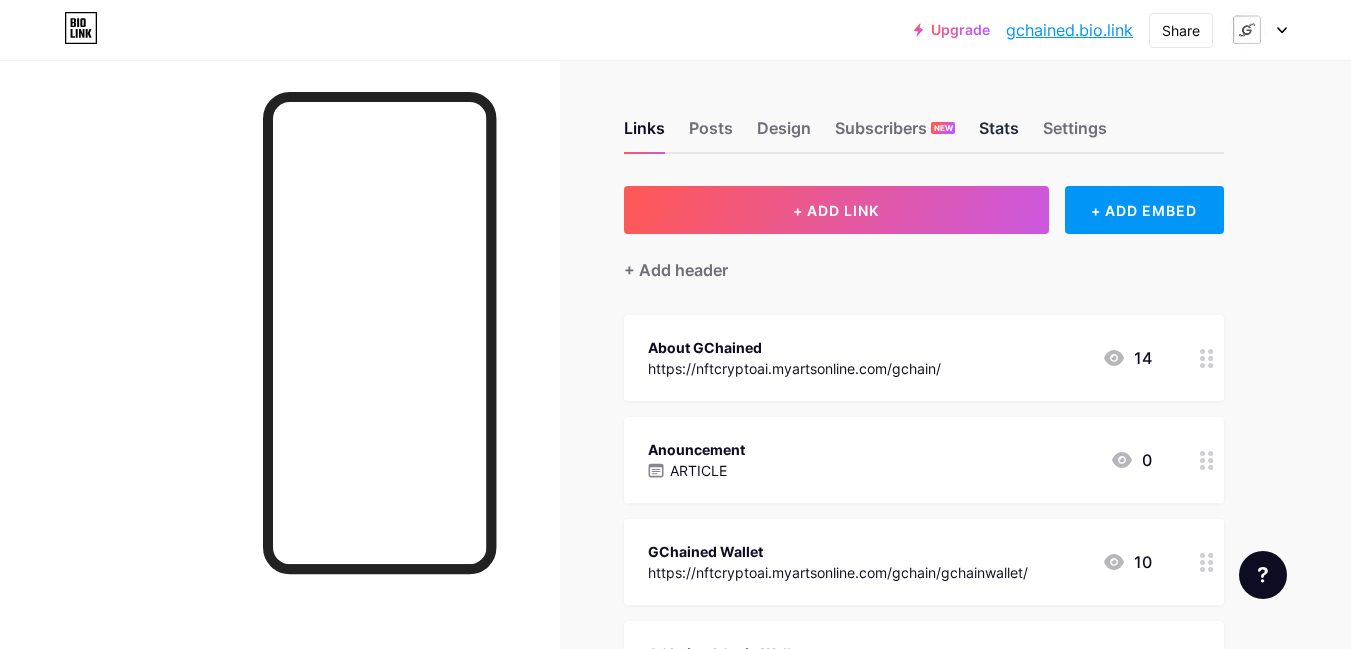 click on "Stats" at bounding box center [999, 134] 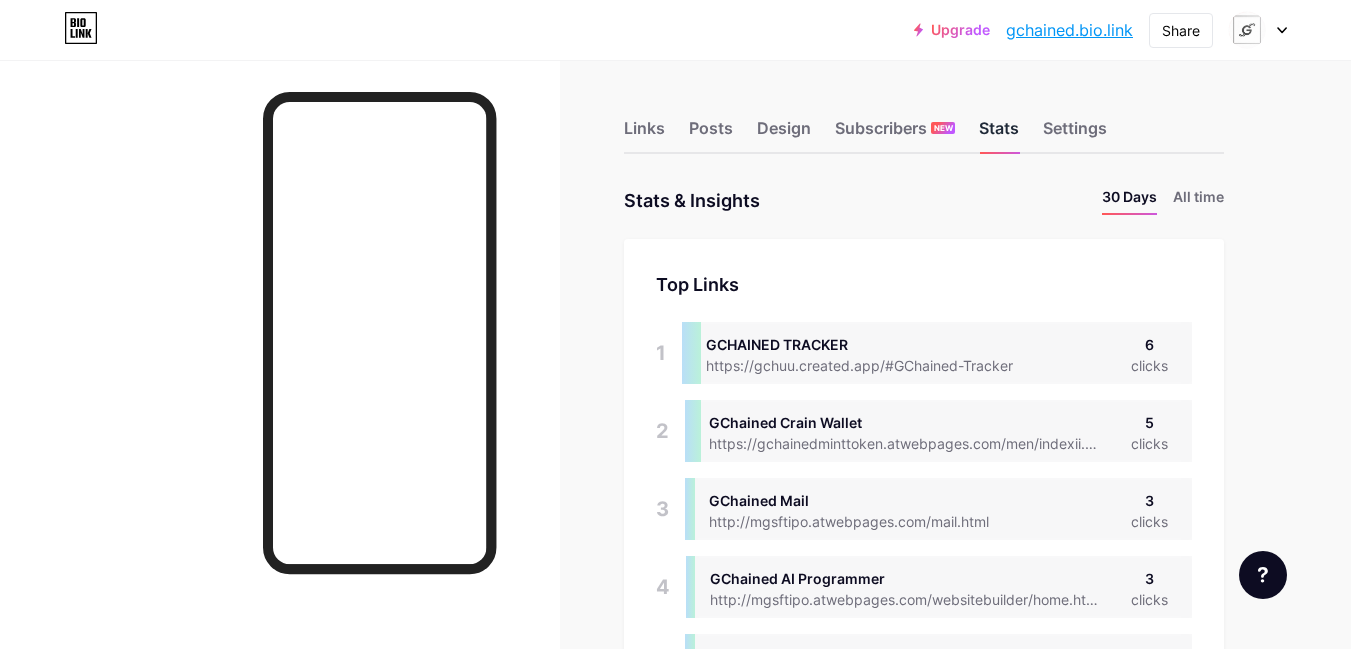 scroll, scrollTop: 843, scrollLeft: 0, axis: vertical 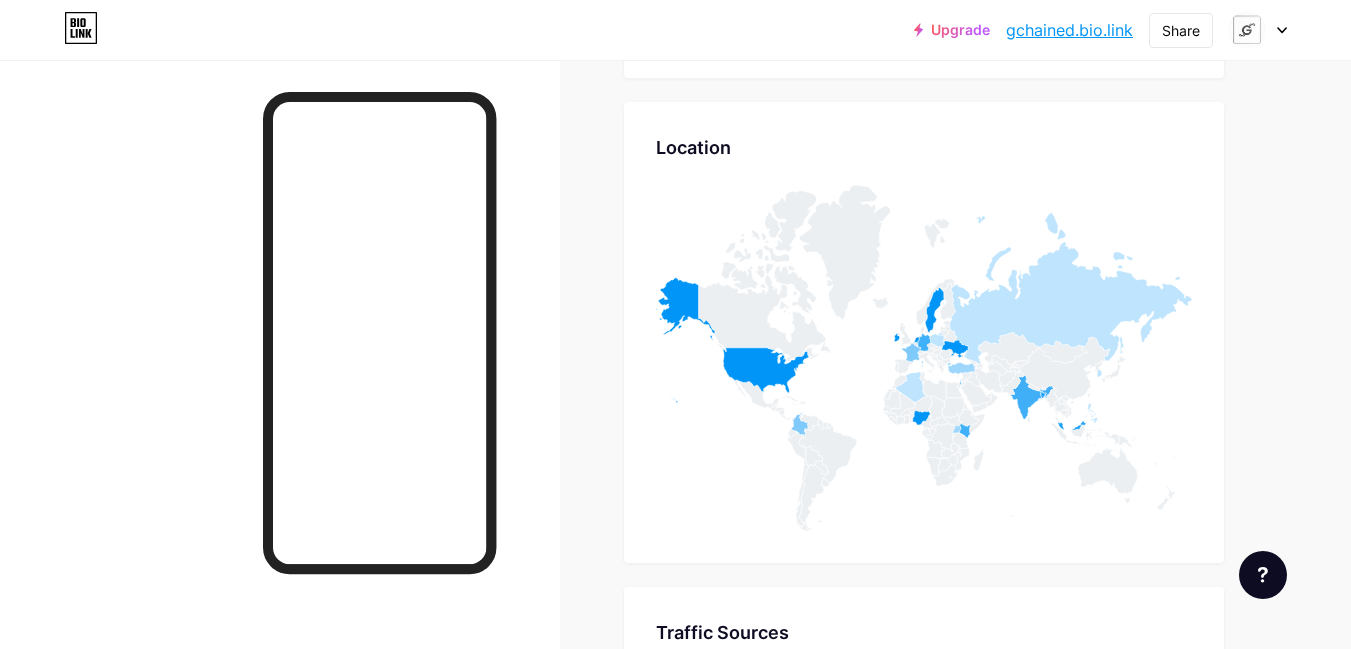 click 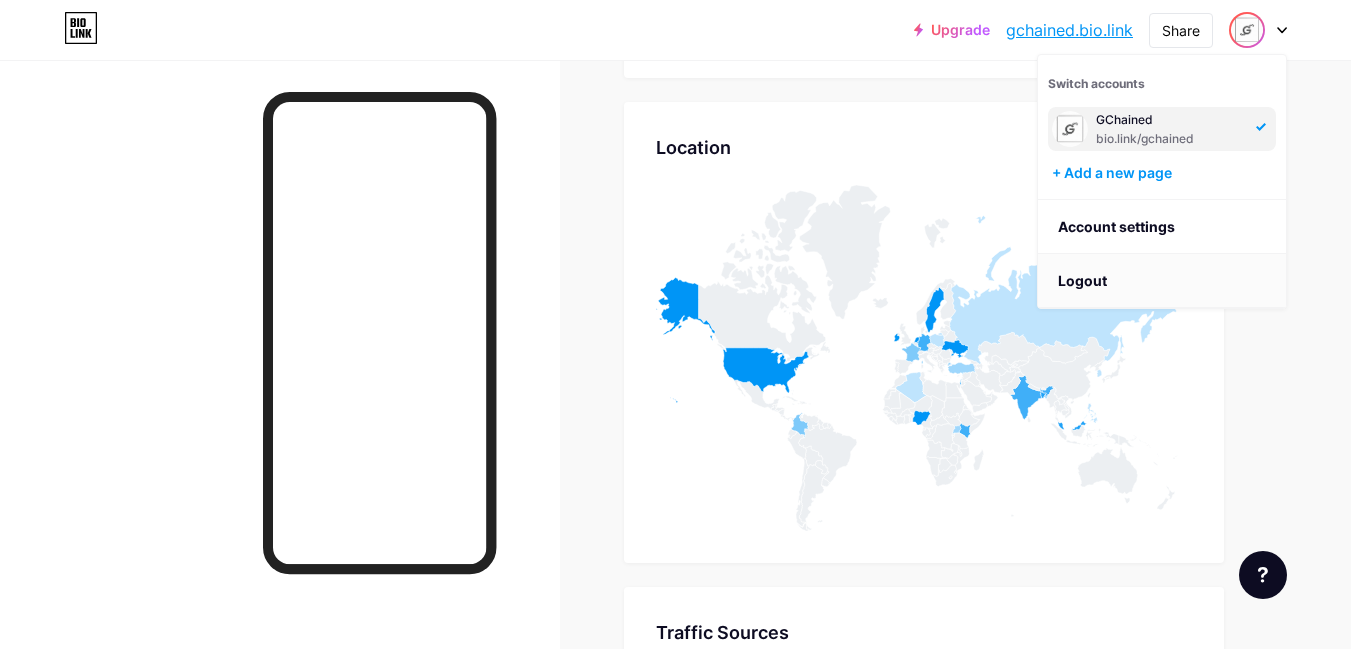click on "Logout" at bounding box center (1162, 281) 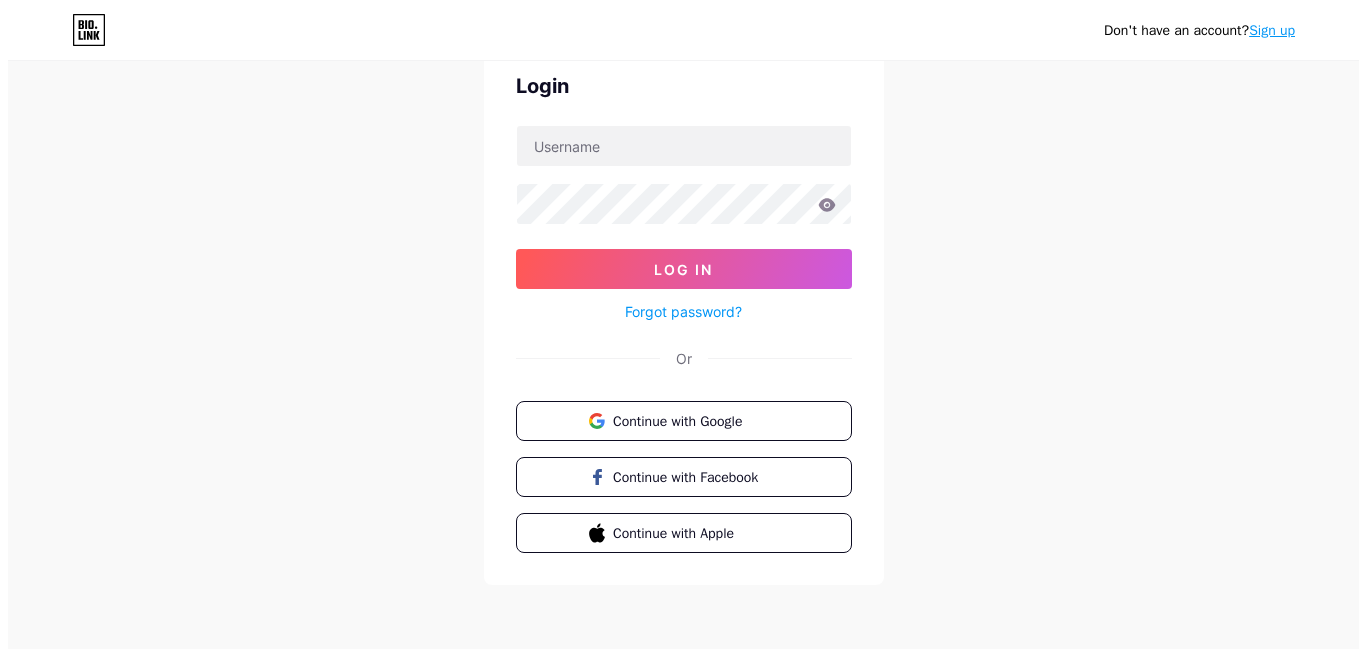 scroll, scrollTop: 0, scrollLeft: 0, axis: both 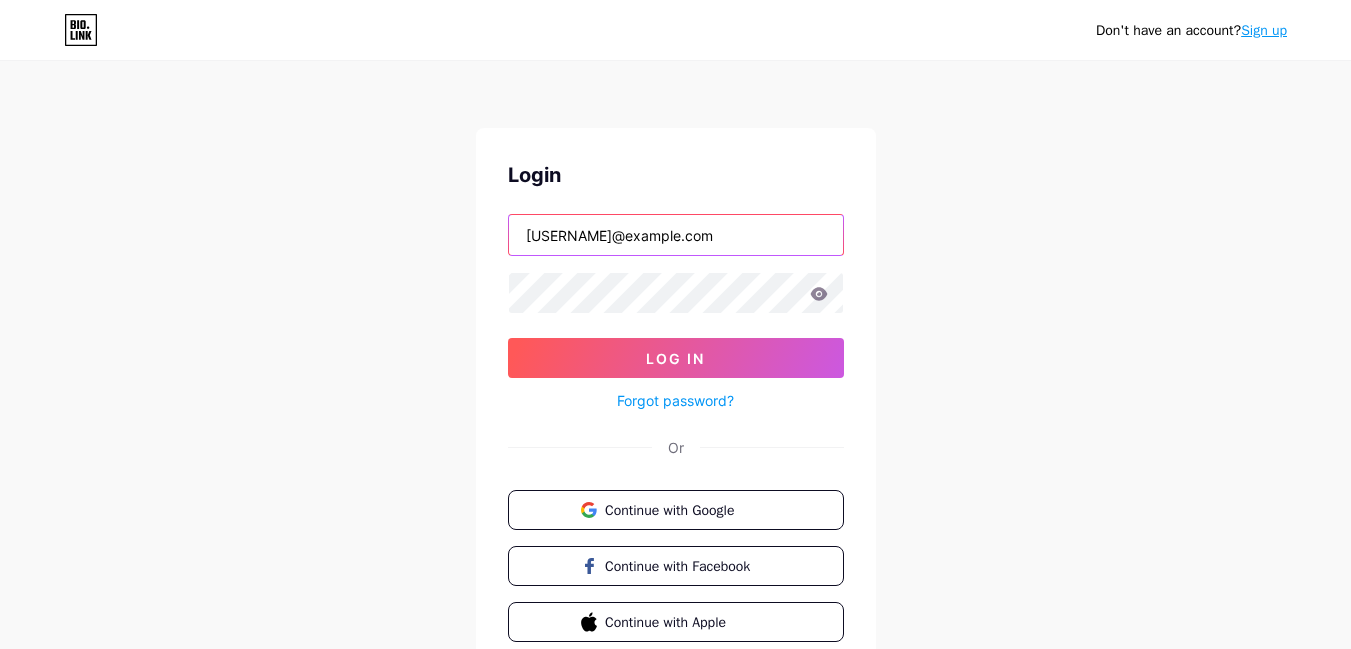 click on "[USERNAME]@example.com" at bounding box center (676, 235) 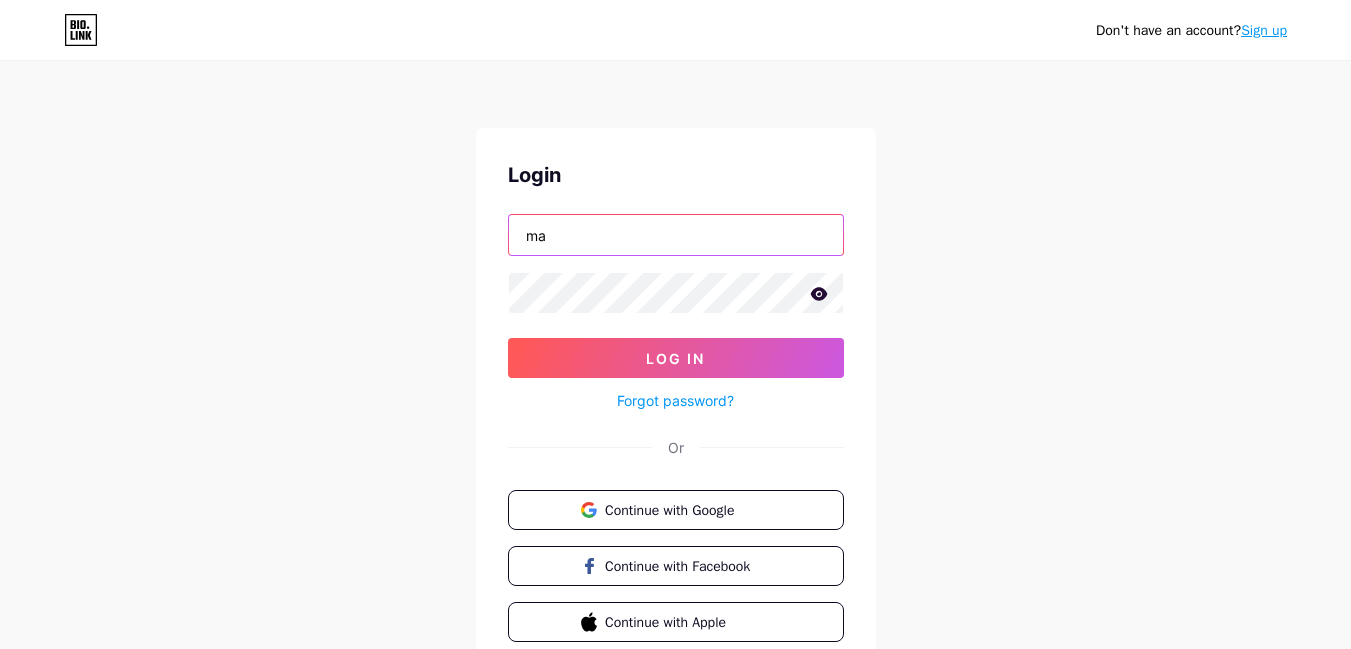 click on "ma" at bounding box center (676, 235) 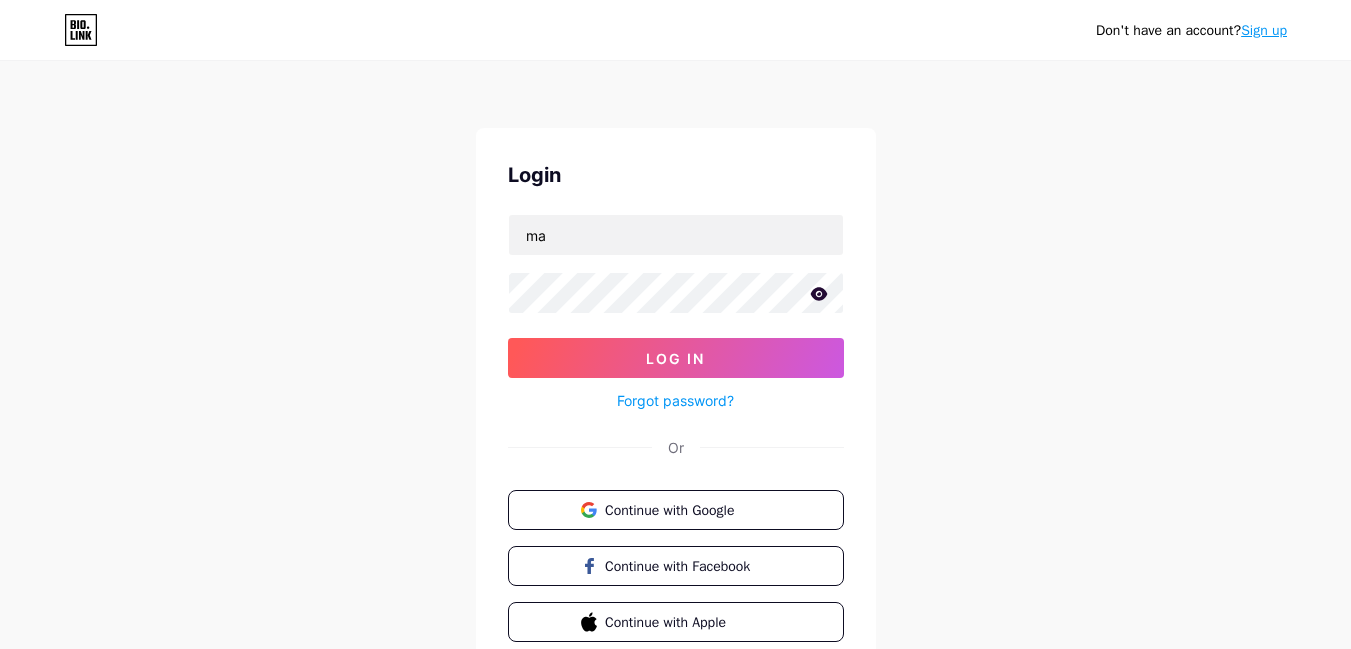 click on "Don't have an account? Sign up Login m Log In Or Continue with Google Continue with Facebook Continue with Apple" at bounding box center [675, 369] 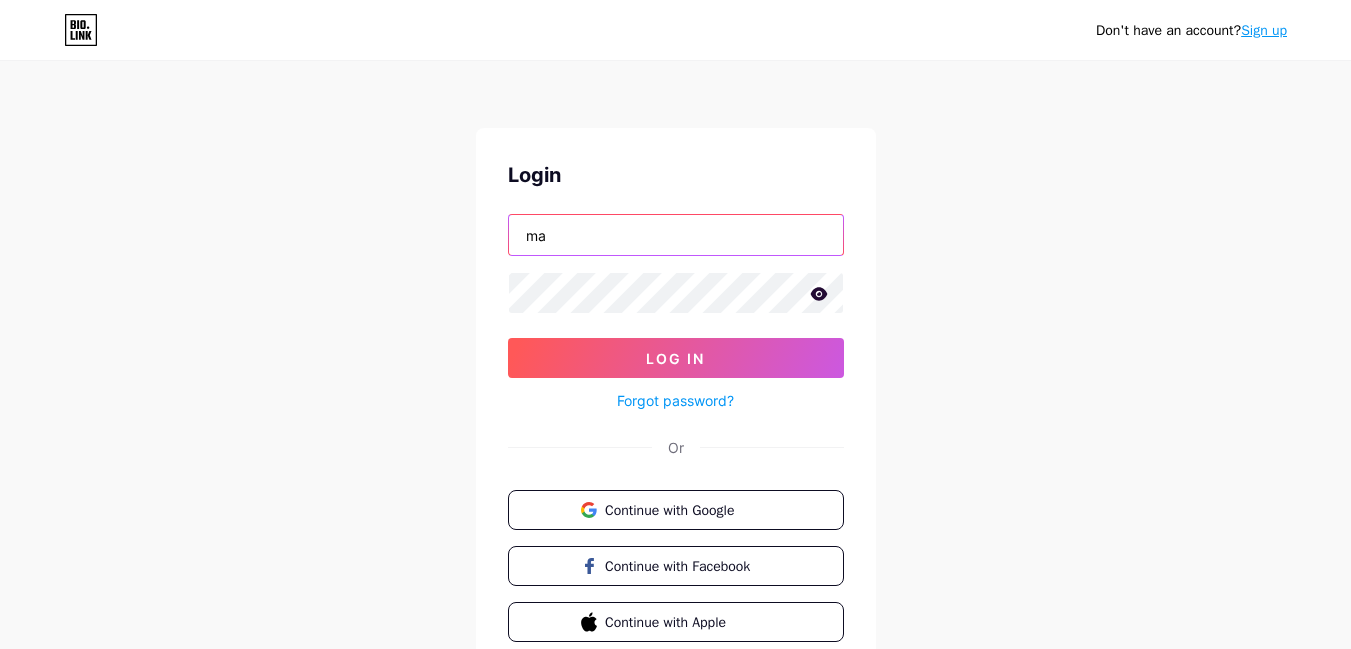 click on "ma" at bounding box center [676, 235] 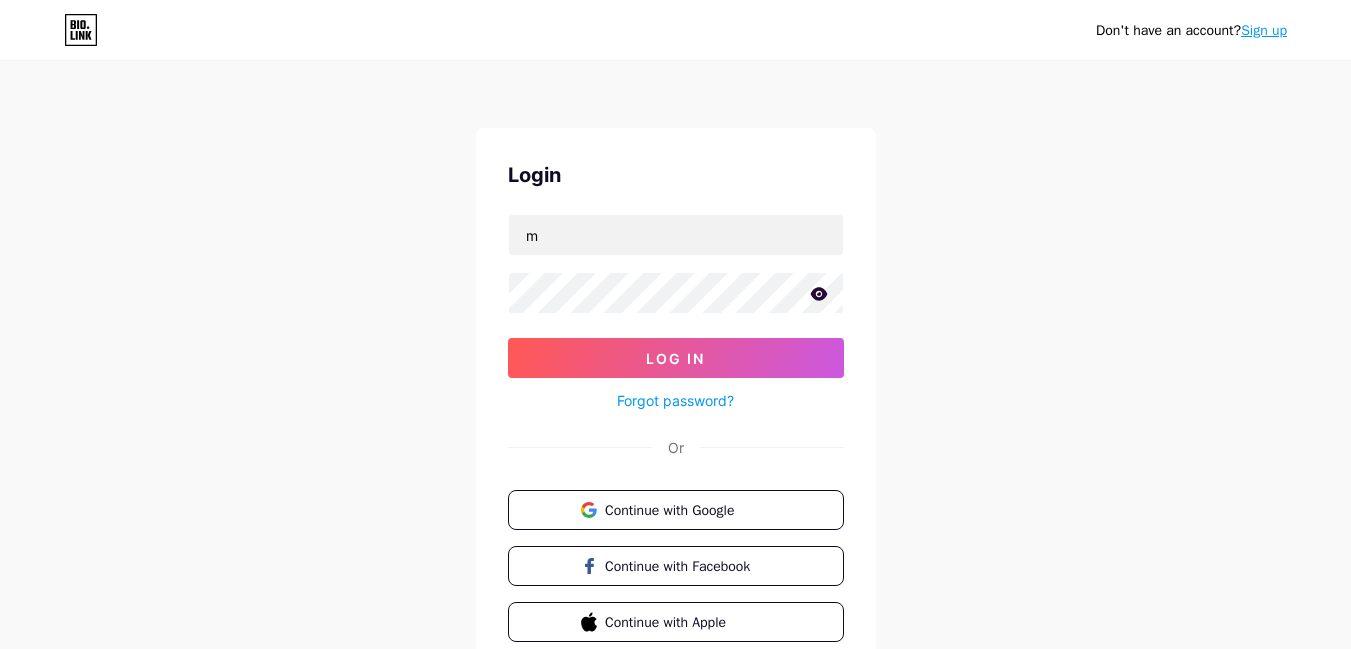click on "Don't have an account? Sign up Login m Log In Or Continue with Google Continue with Facebook Continue with Apple" at bounding box center [675, 369] 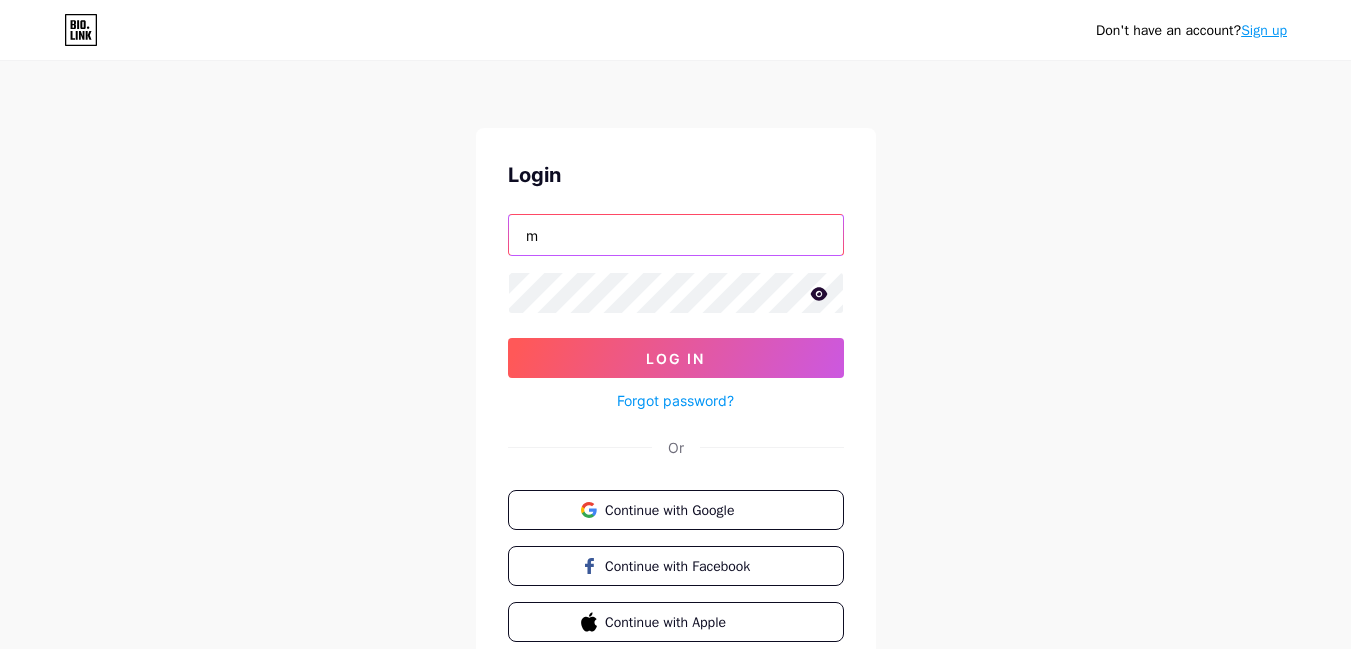 click on "m" at bounding box center [676, 235] 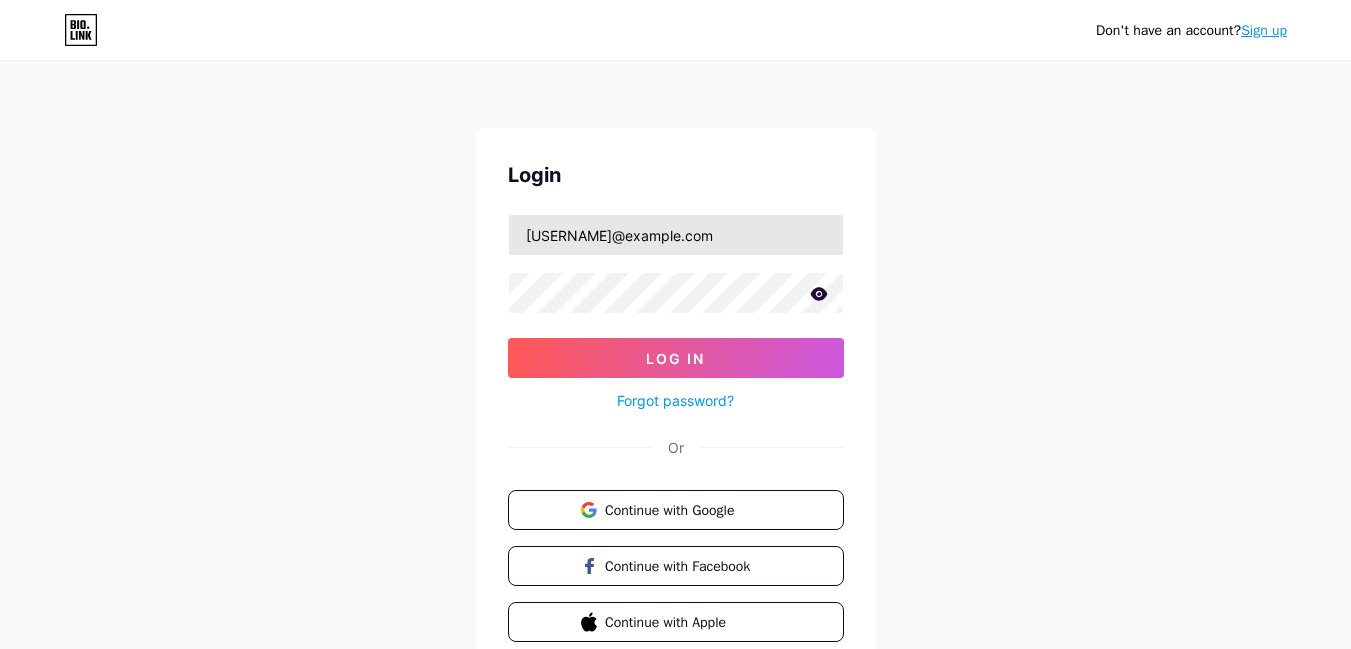 click on "[USERNAME]@example.com" at bounding box center [676, 235] 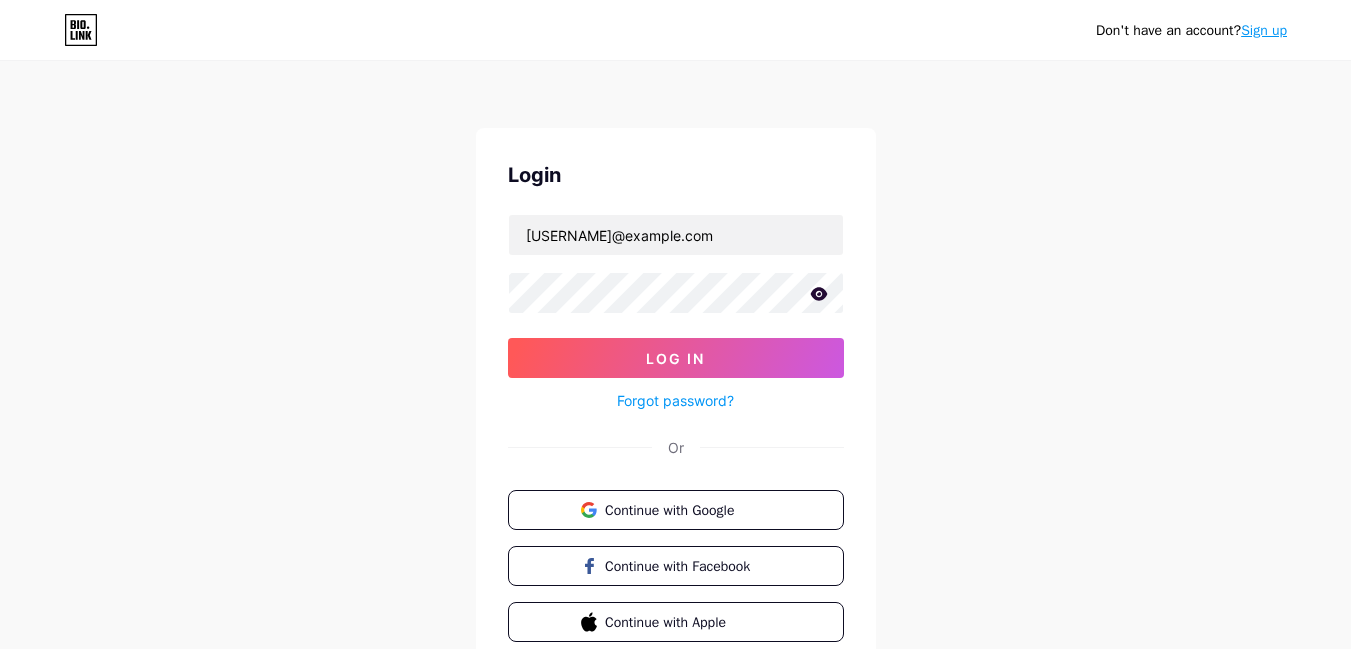 type on "[EMAIL]" 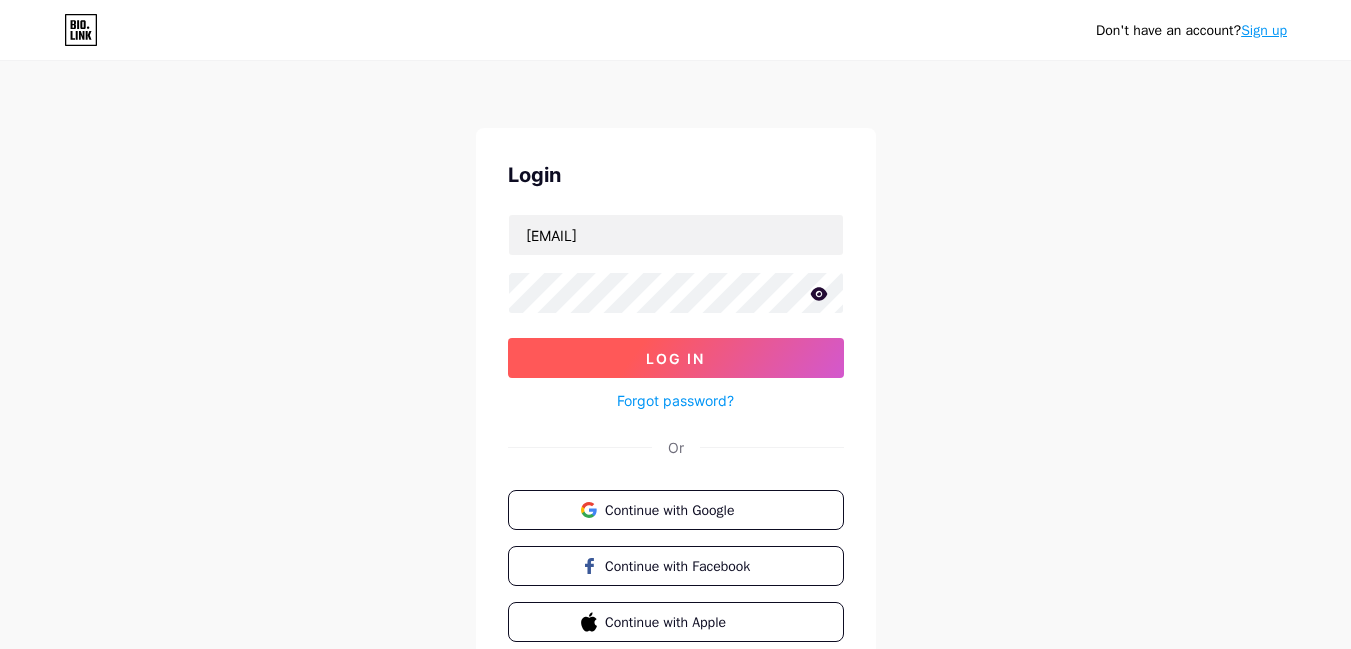 click on "Log In" at bounding box center [676, 358] 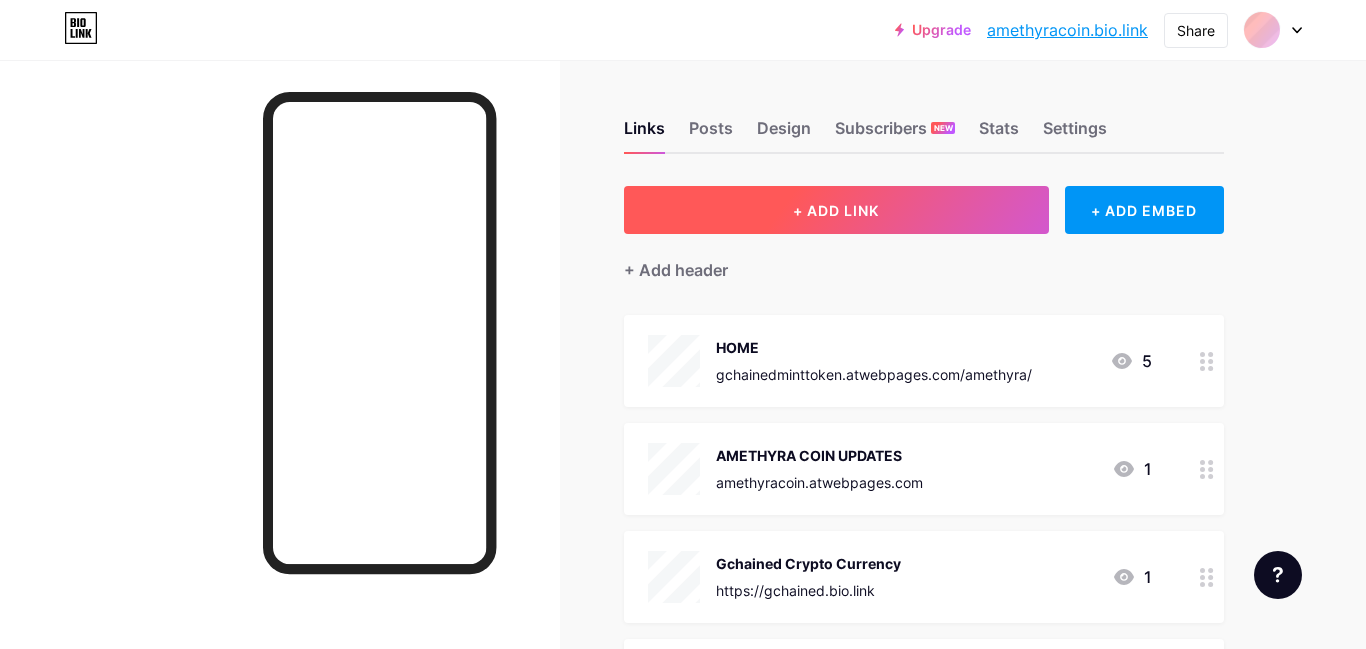 click on "+ ADD LINK" at bounding box center [836, 210] 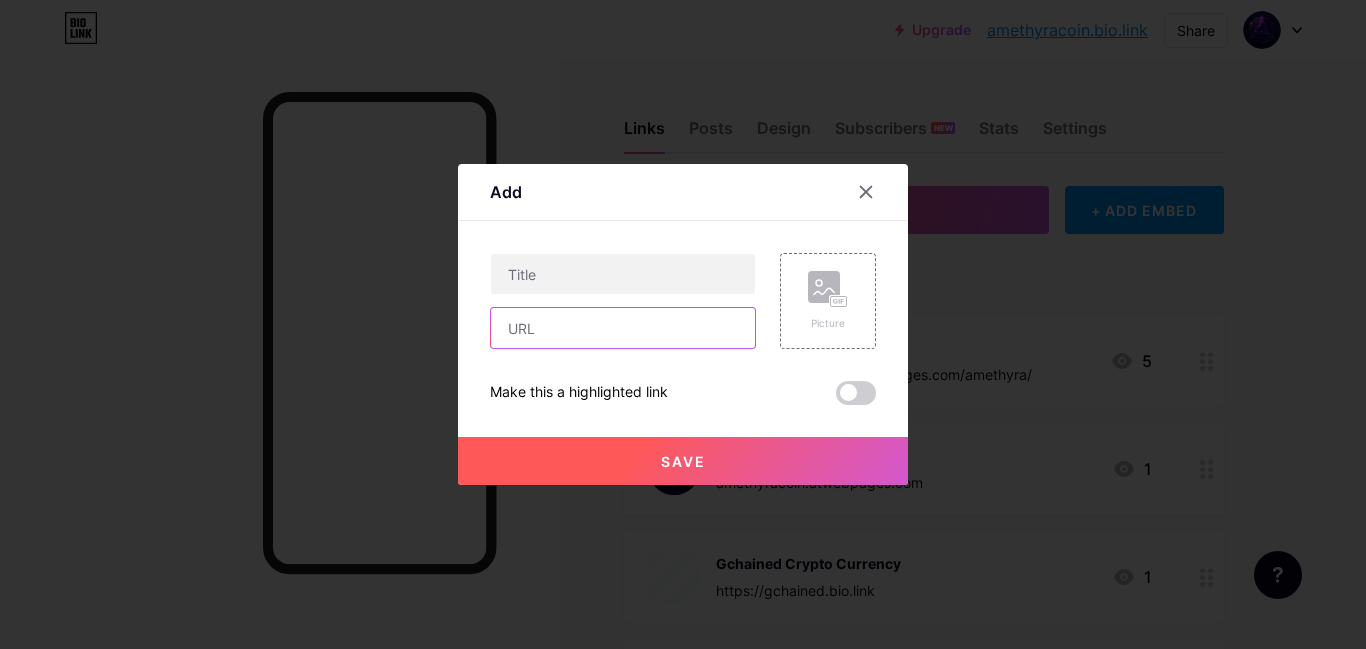 click at bounding box center [623, 328] 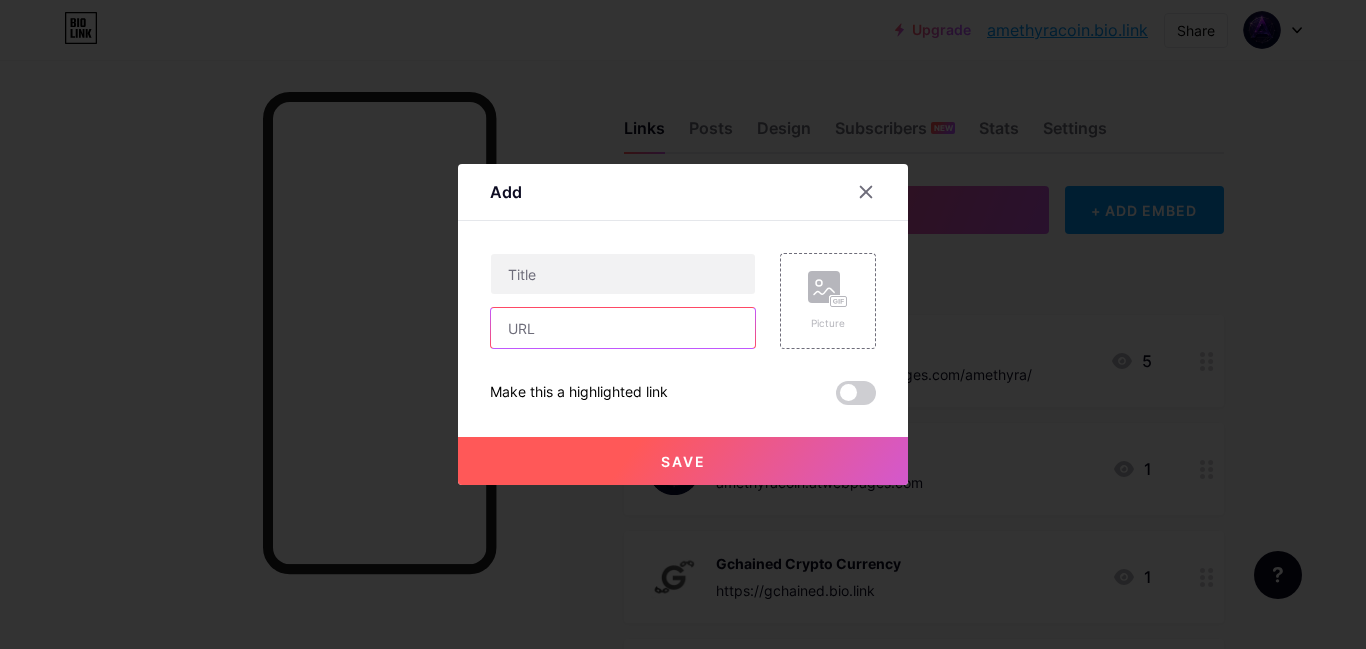 paste on "https://www.create.xyz?via=marvell" 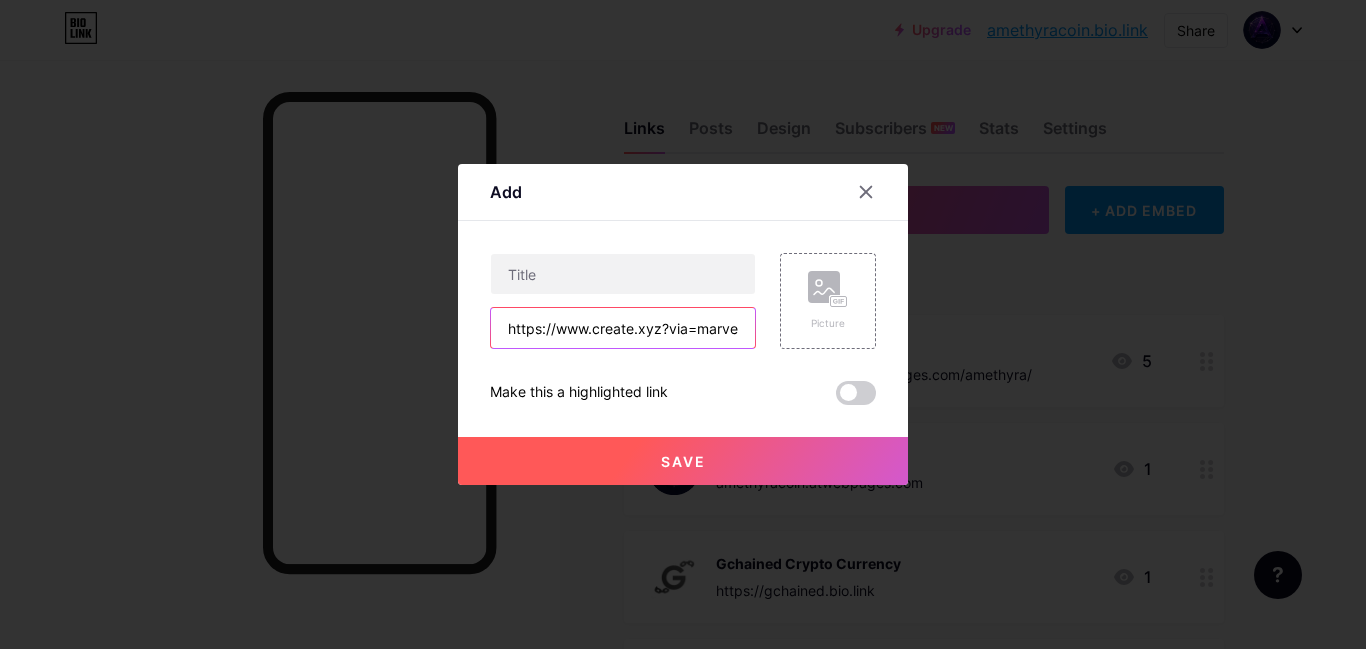 scroll, scrollTop: 0, scrollLeft: 7, axis: horizontal 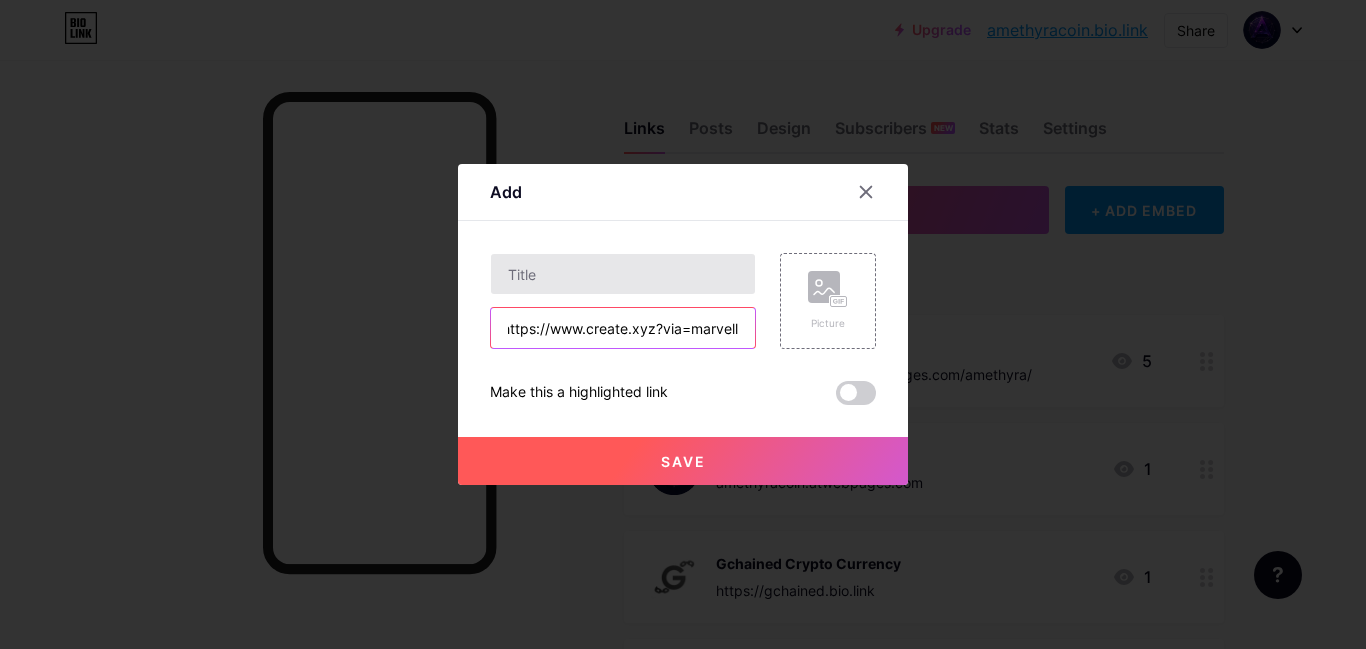 type on "https://www.create.xyz?via=marvell" 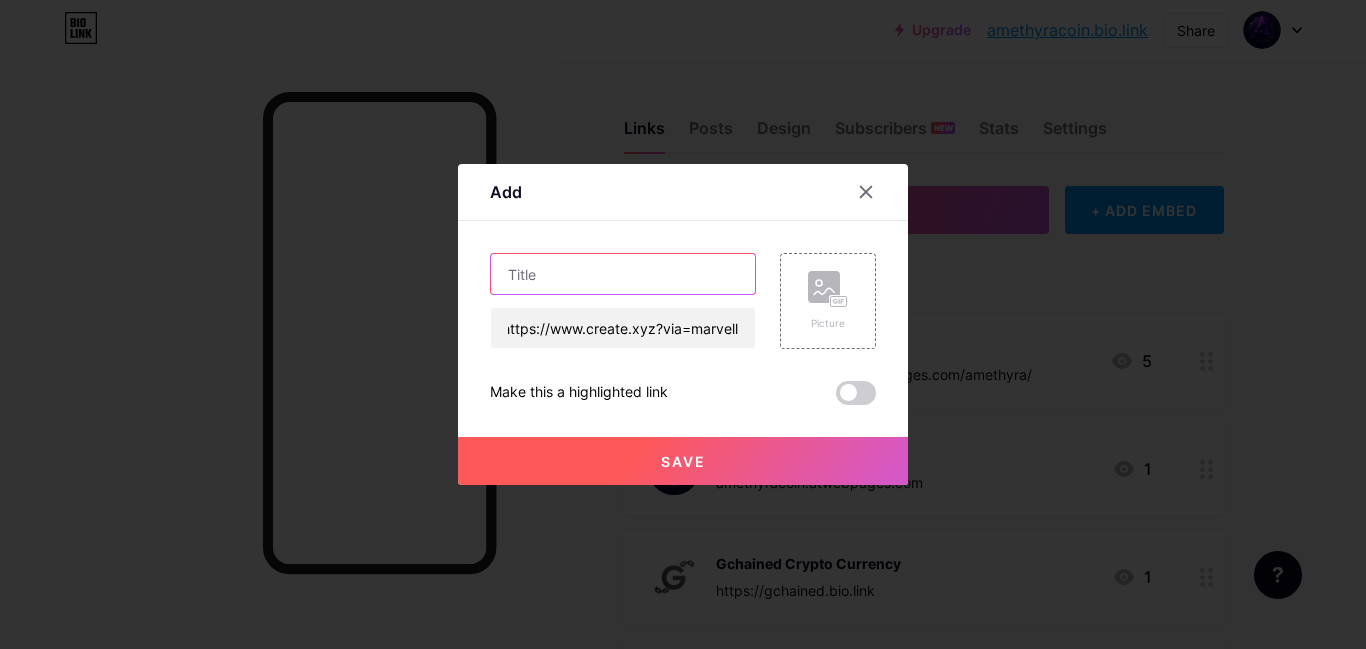 click at bounding box center [623, 274] 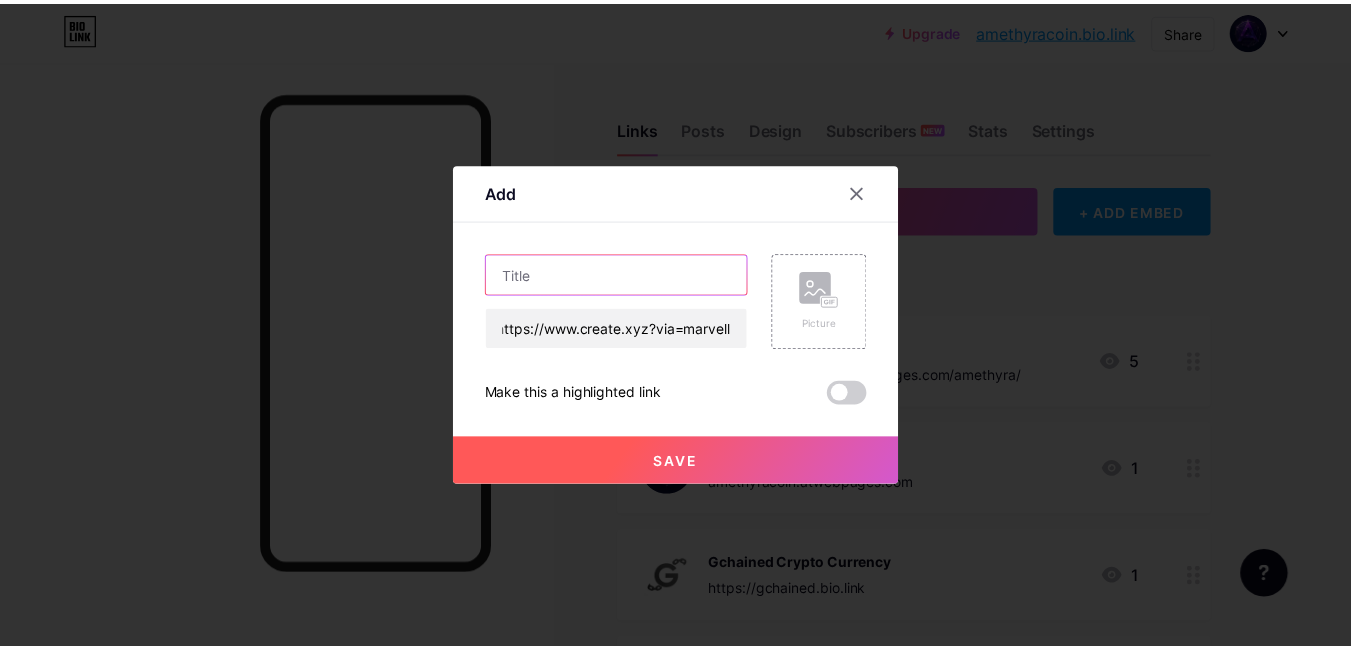 scroll, scrollTop: 0, scrollLeft: 0, axis: both 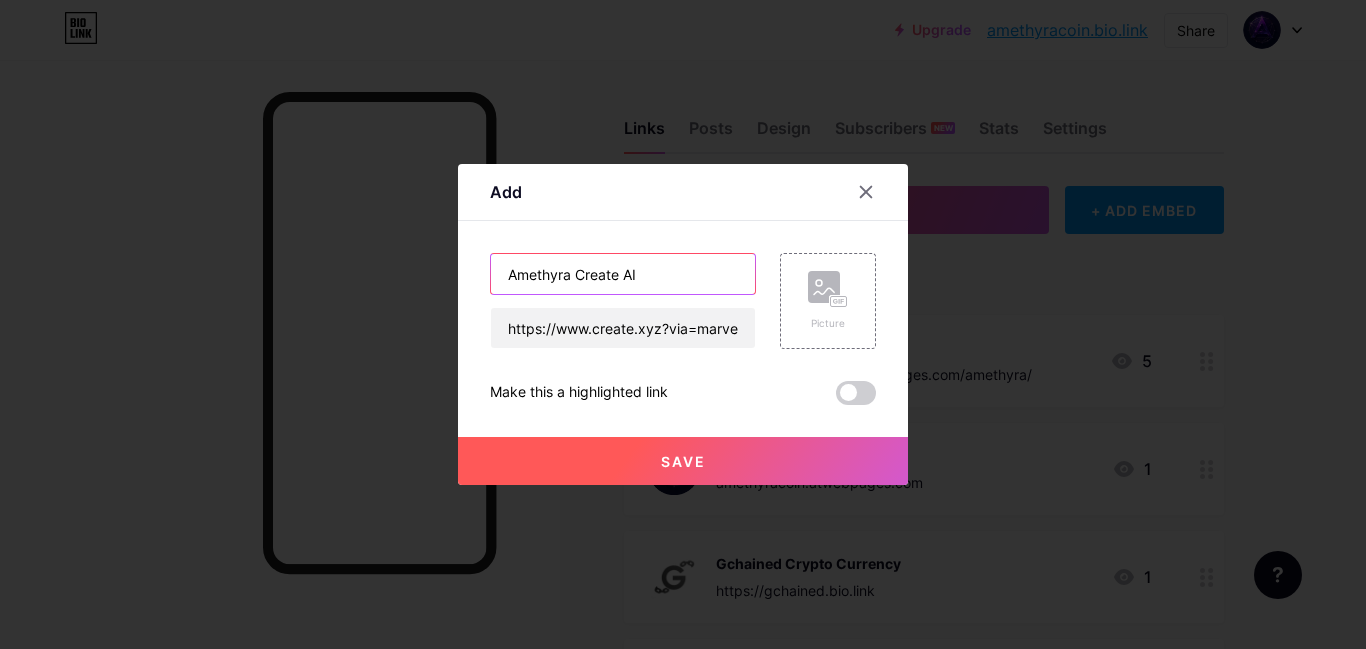 type on "Amethyra Create AI" 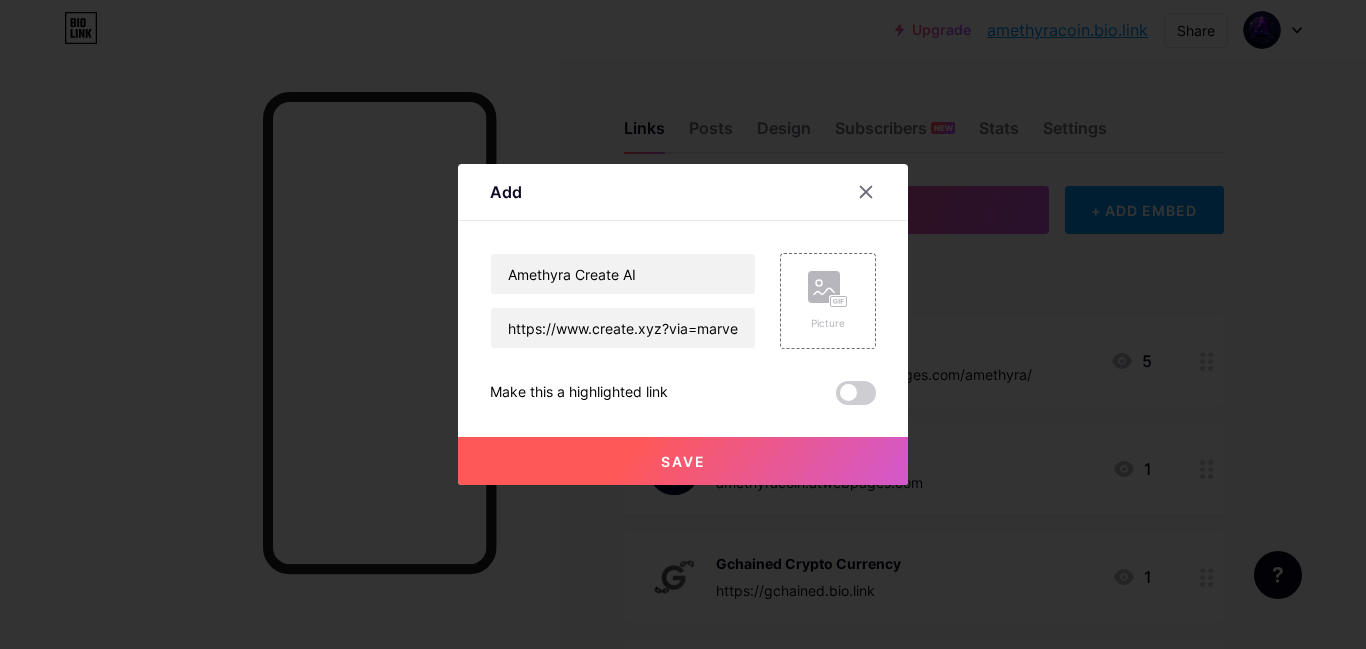 click on "Save" at bounding box center (683, 461) 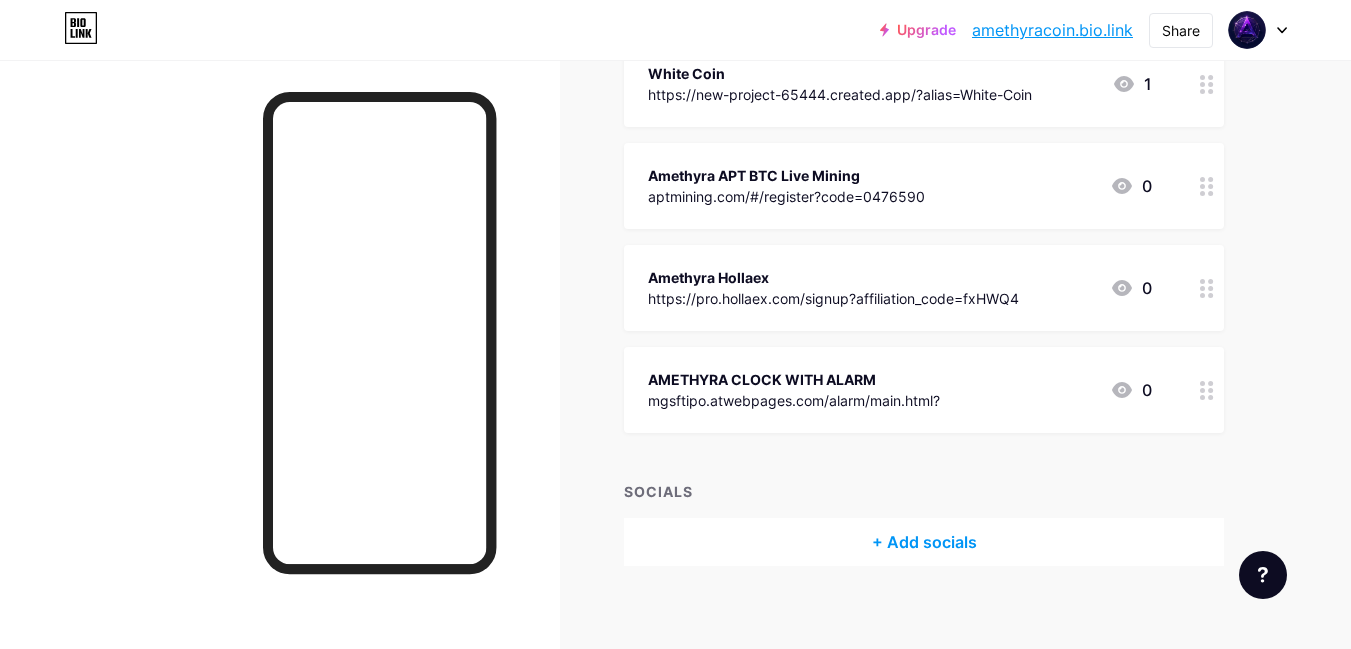 scroll, scrollTop: 11408, scrollLeft: 0, axis: vertical 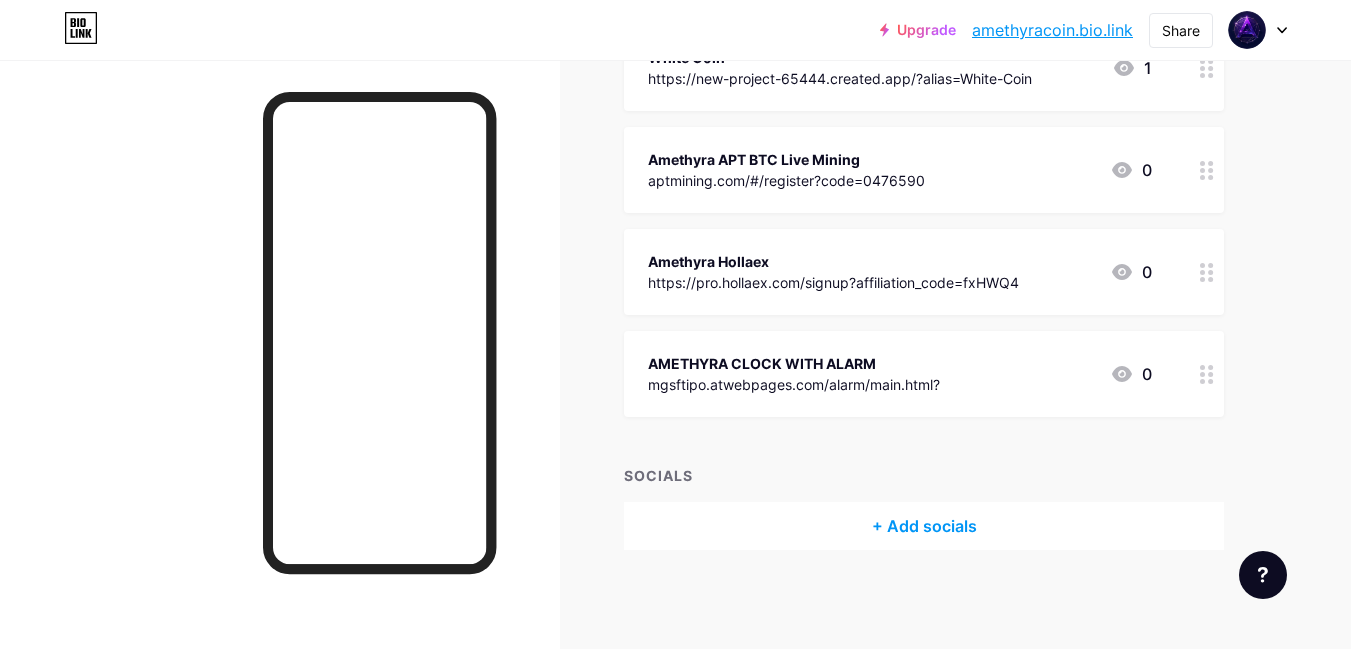 type 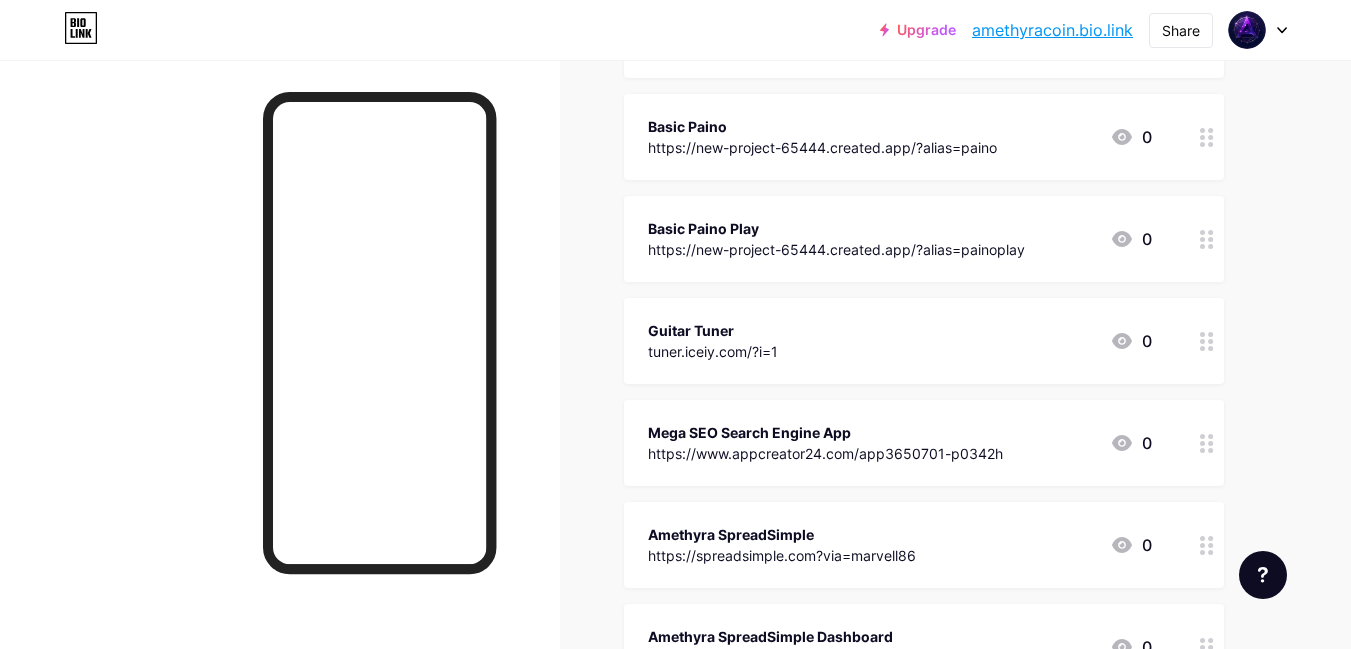 scroll, scrollTop: 10130, scrollLeft: 0, axis: vertical 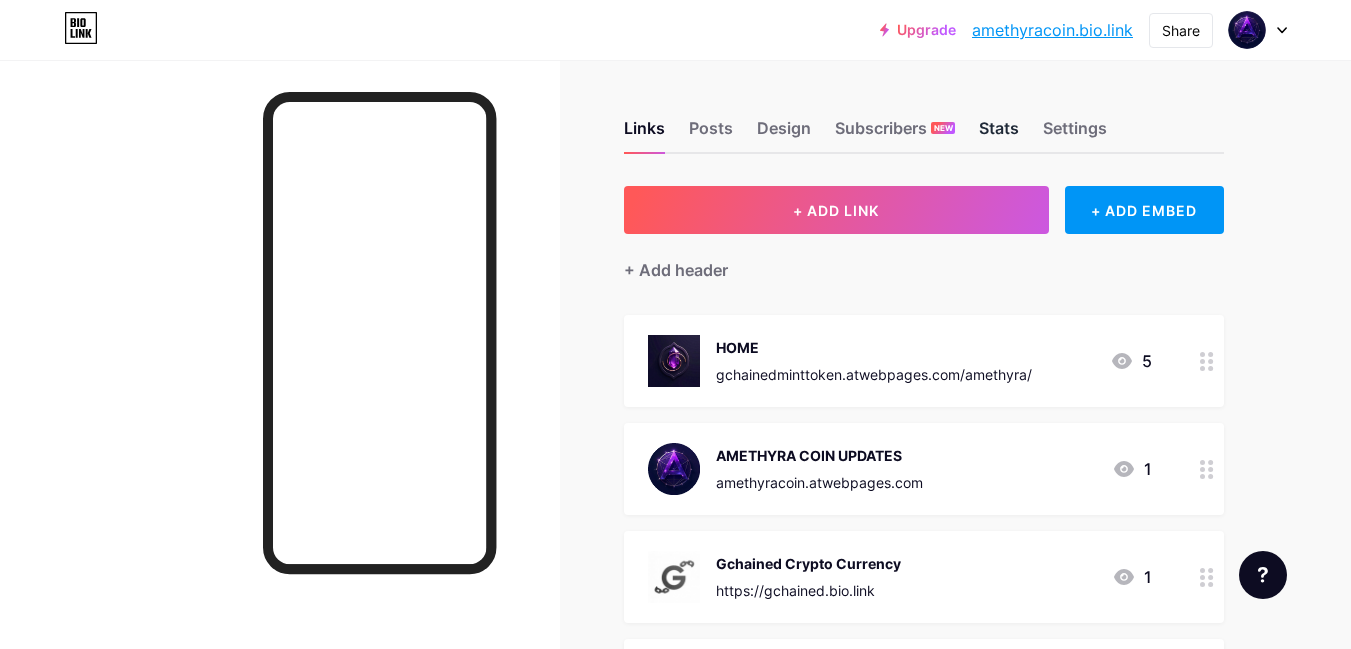 click on "Stats" at bounding box center [999, 134] 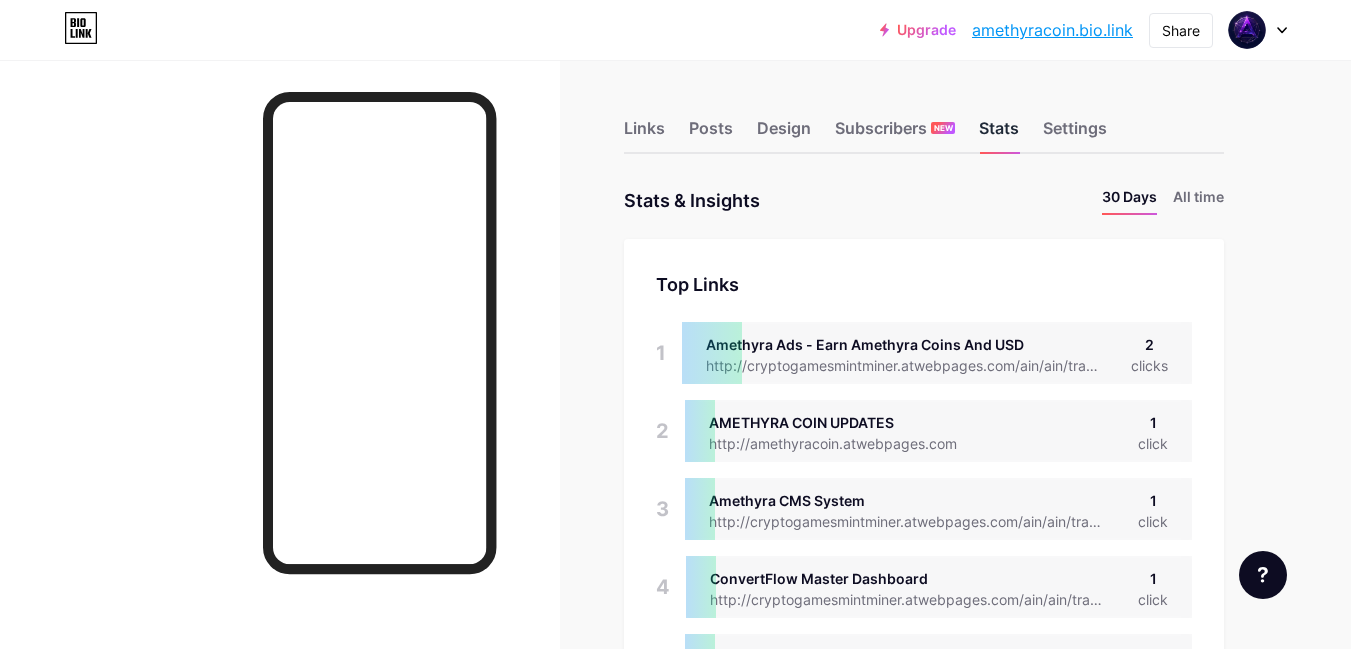 scroll, scrollTop: 999351, scrollLeft: 998649, axis: both 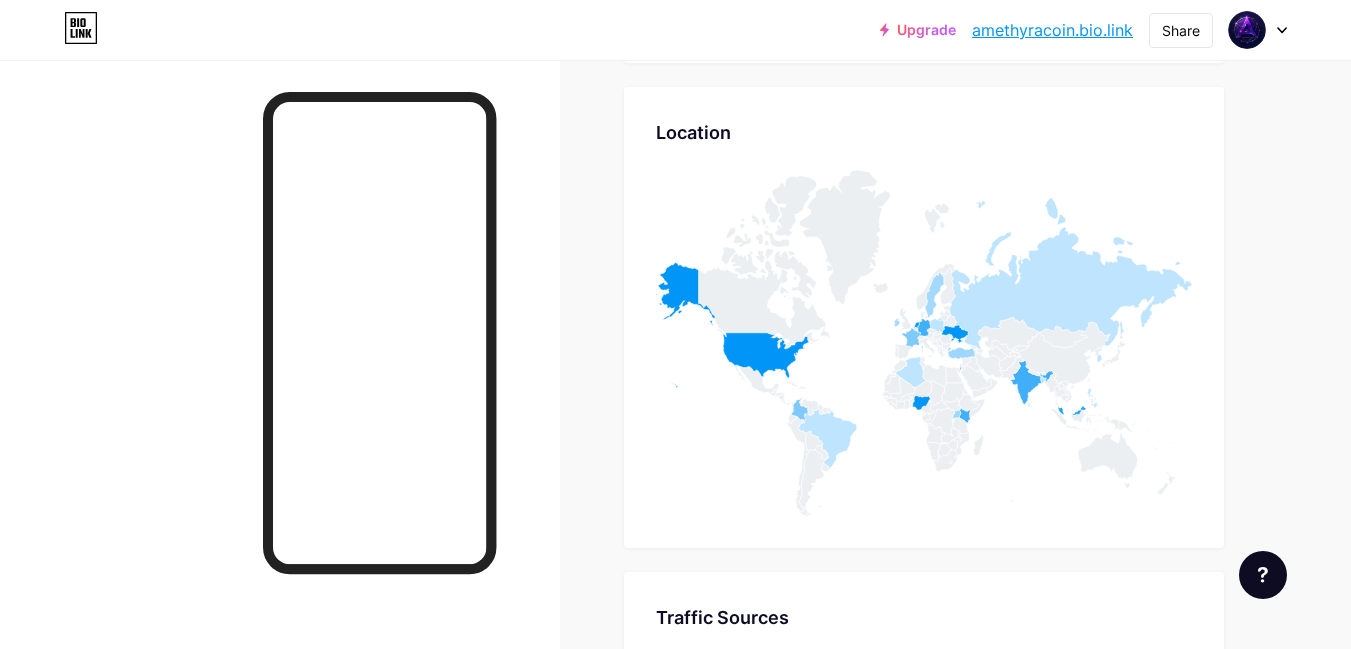 click 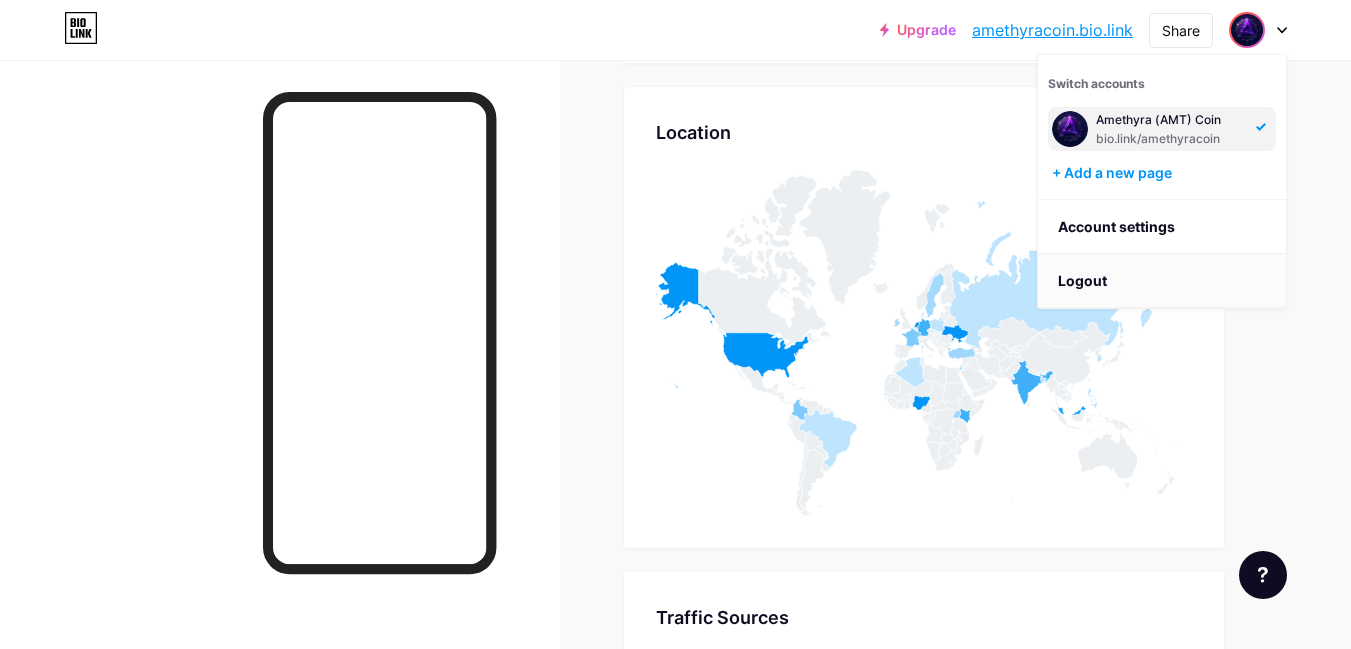 click on "Logout" at bounding box center [1162, 281] 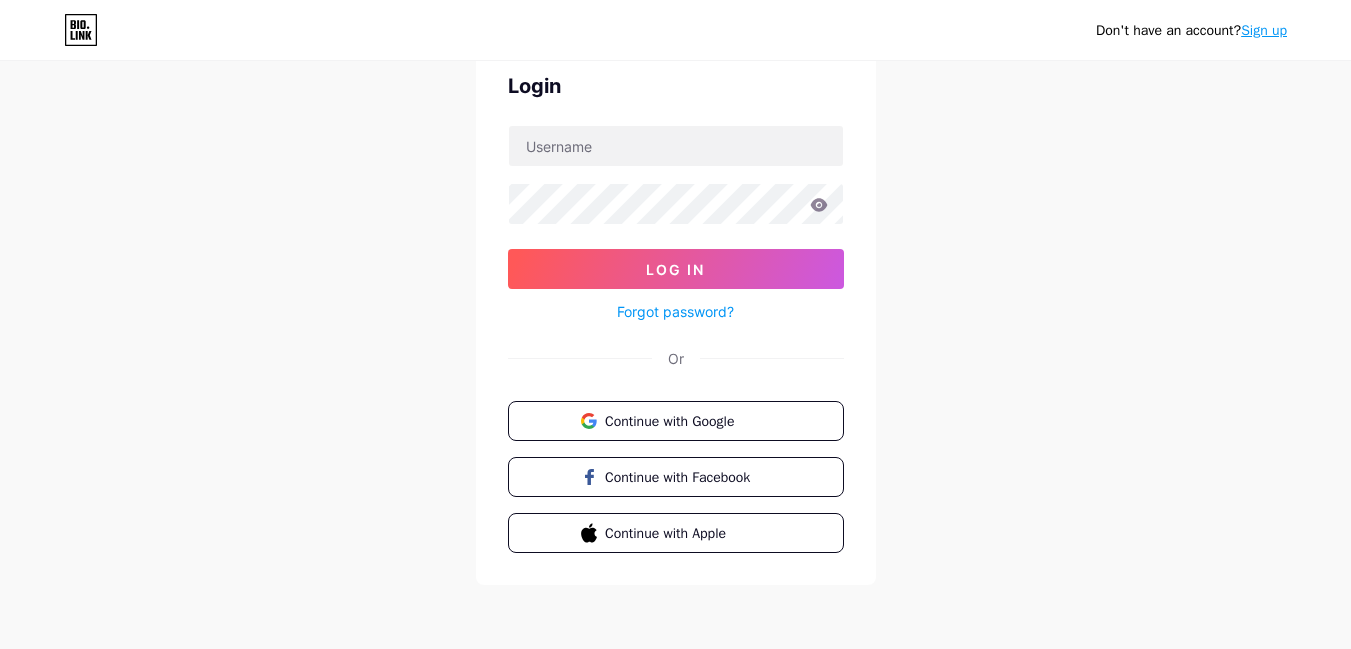 scroll, scrollTop: 0, scrollLeft: 0, axis: both 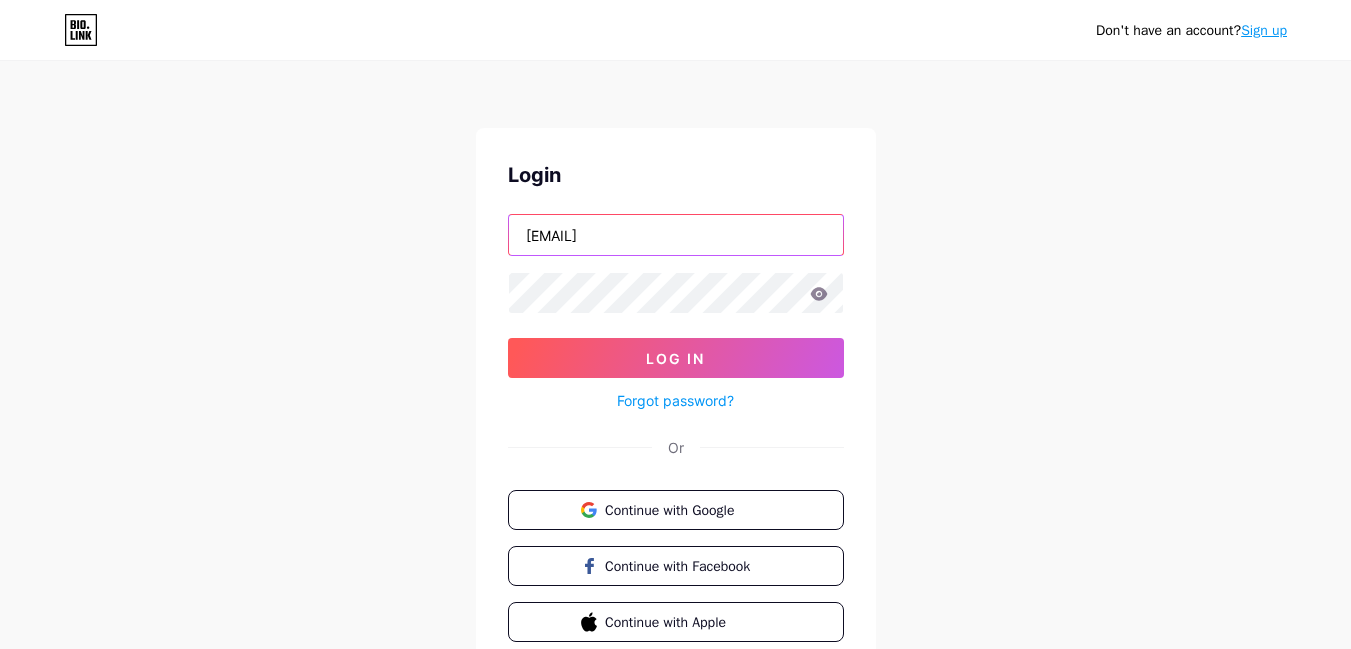 click on "[EMAIL]" at bounding box center [676, 235] 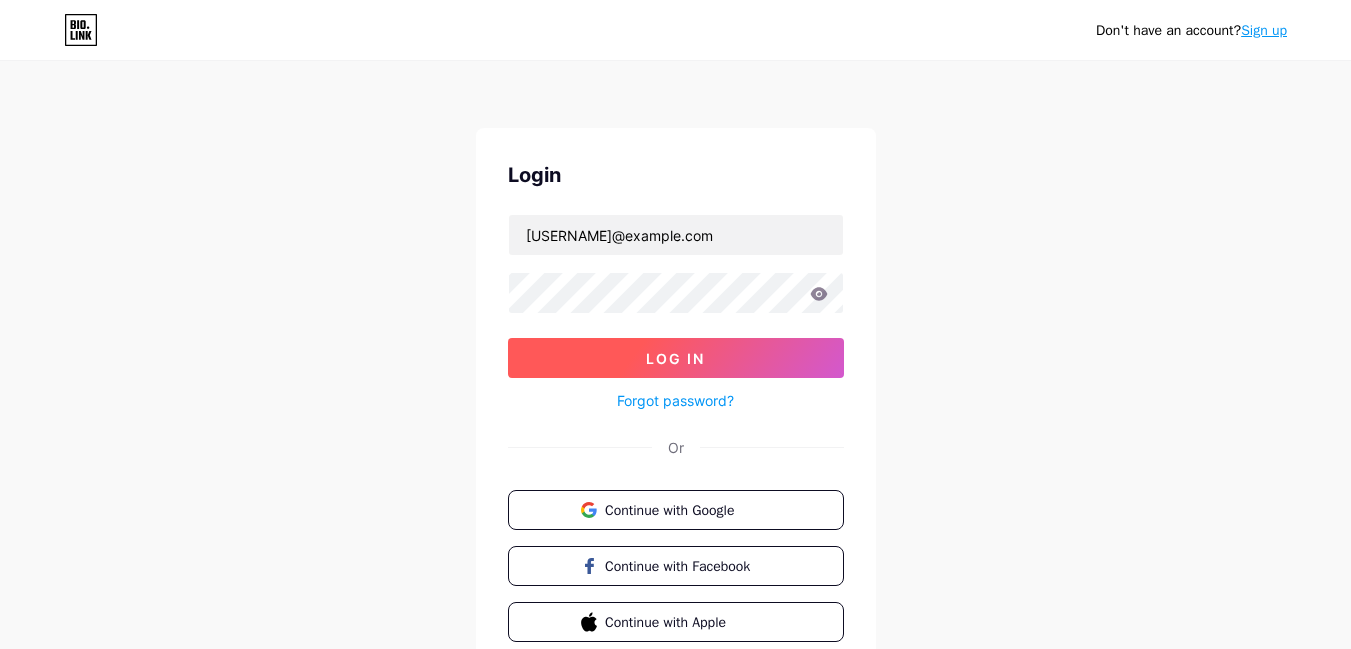click on "Log In" at bounding box center (675, 358) 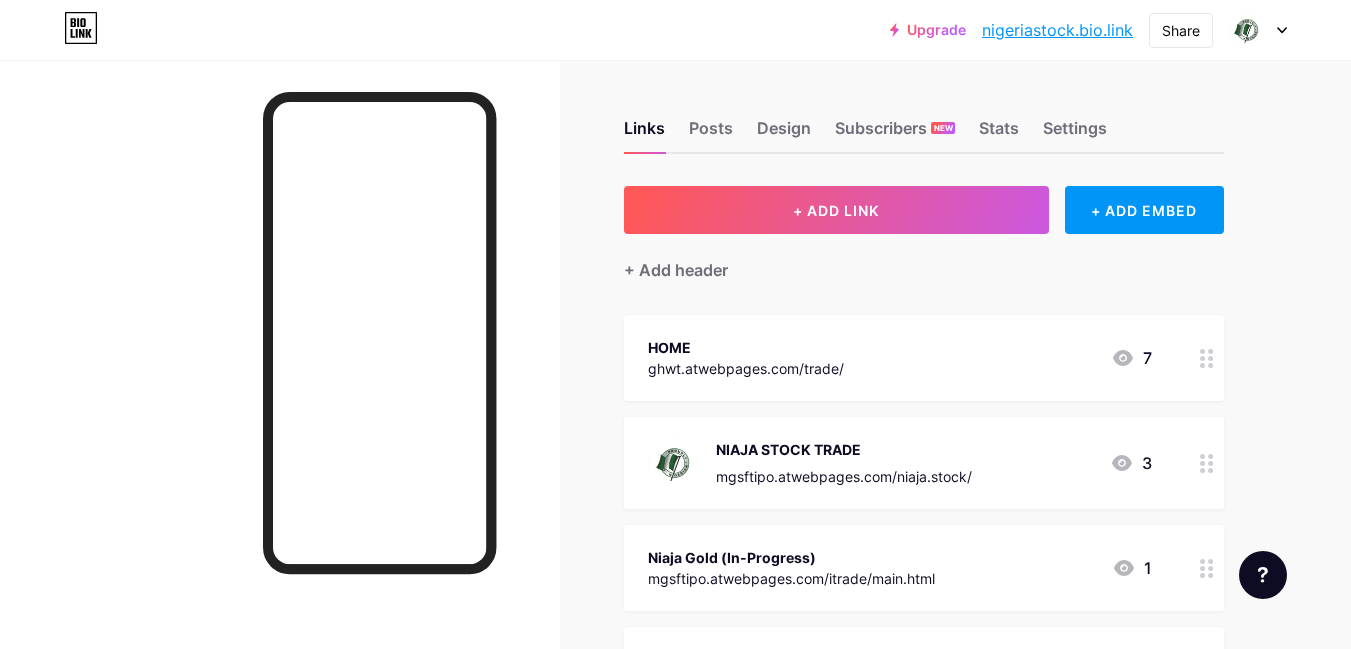 scroll, scrollTop: 0, scrollLeft: 0, axis: both 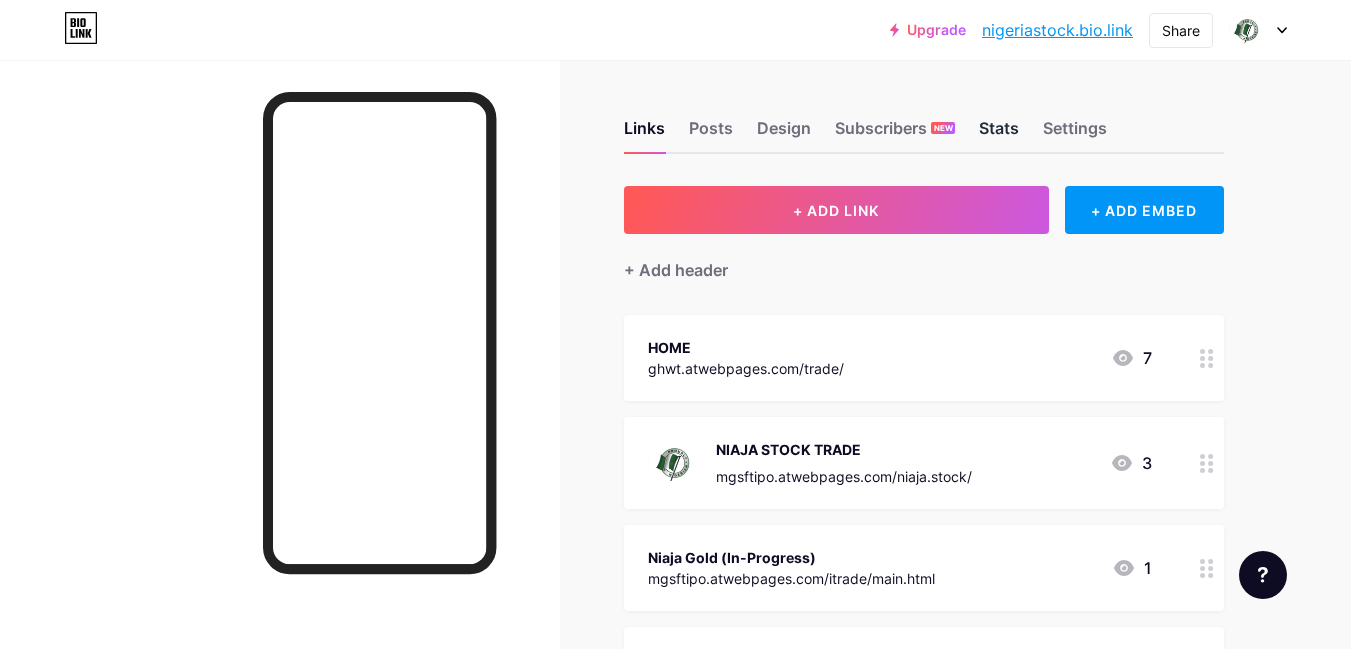 click on "Stats" at bounding box center [999, 134] 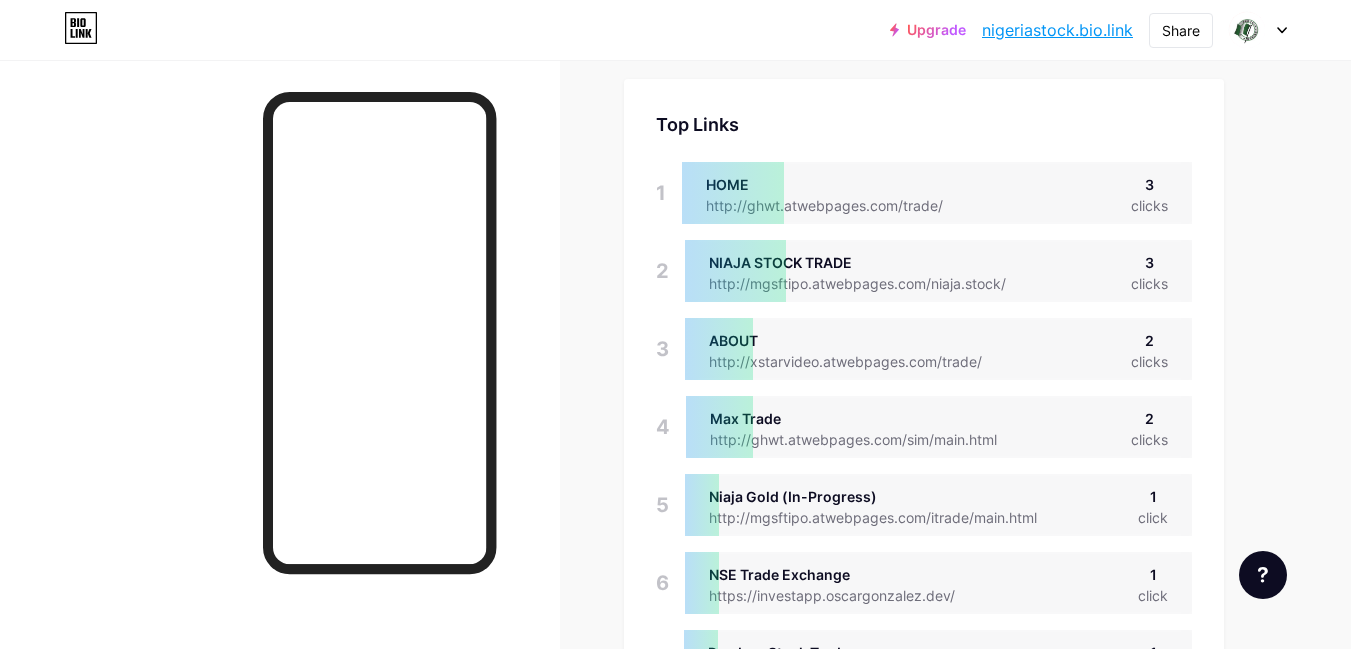 scroll, scrollTop: 709, scrollLeft: 0, axis: vertical 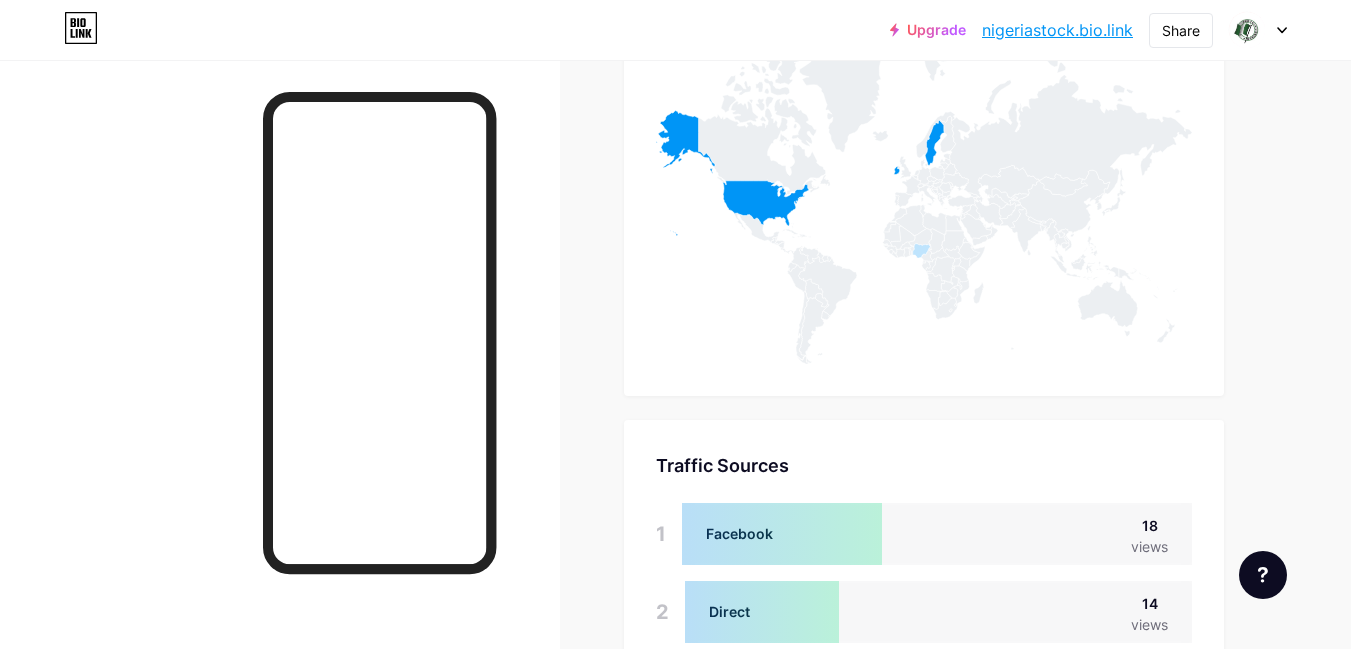 click 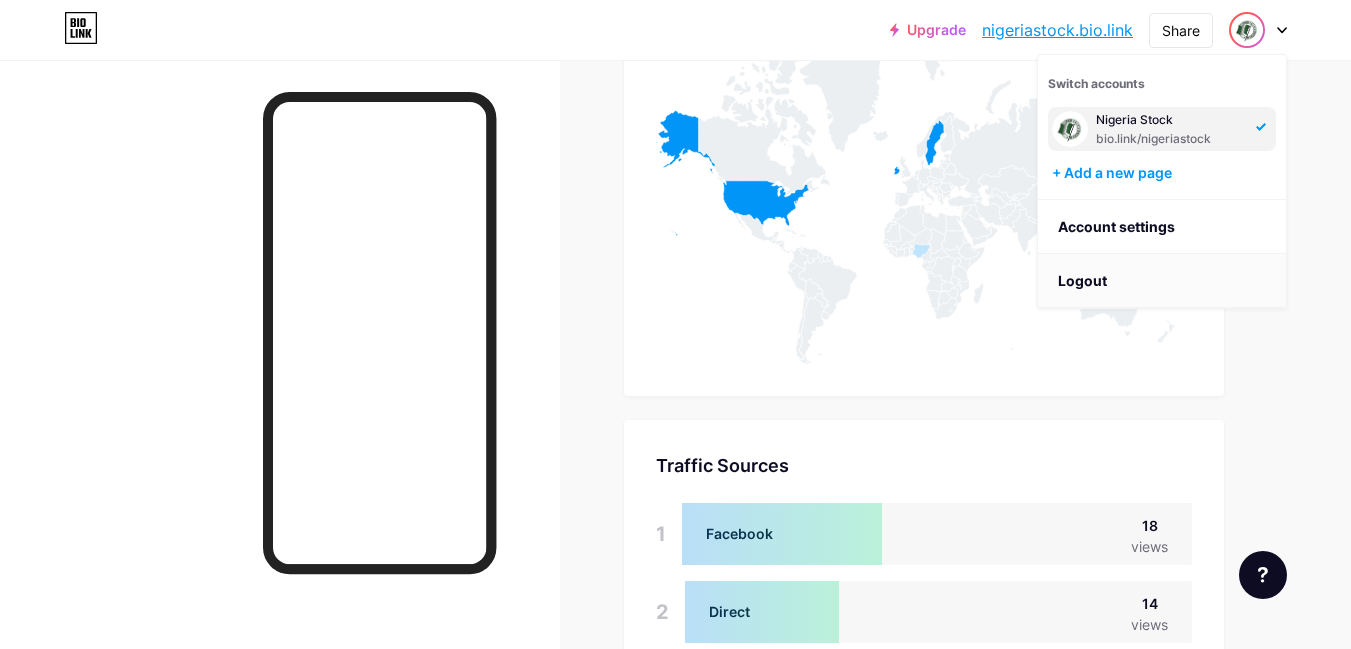 click on "Logout" at bounding box center (1162, 281) 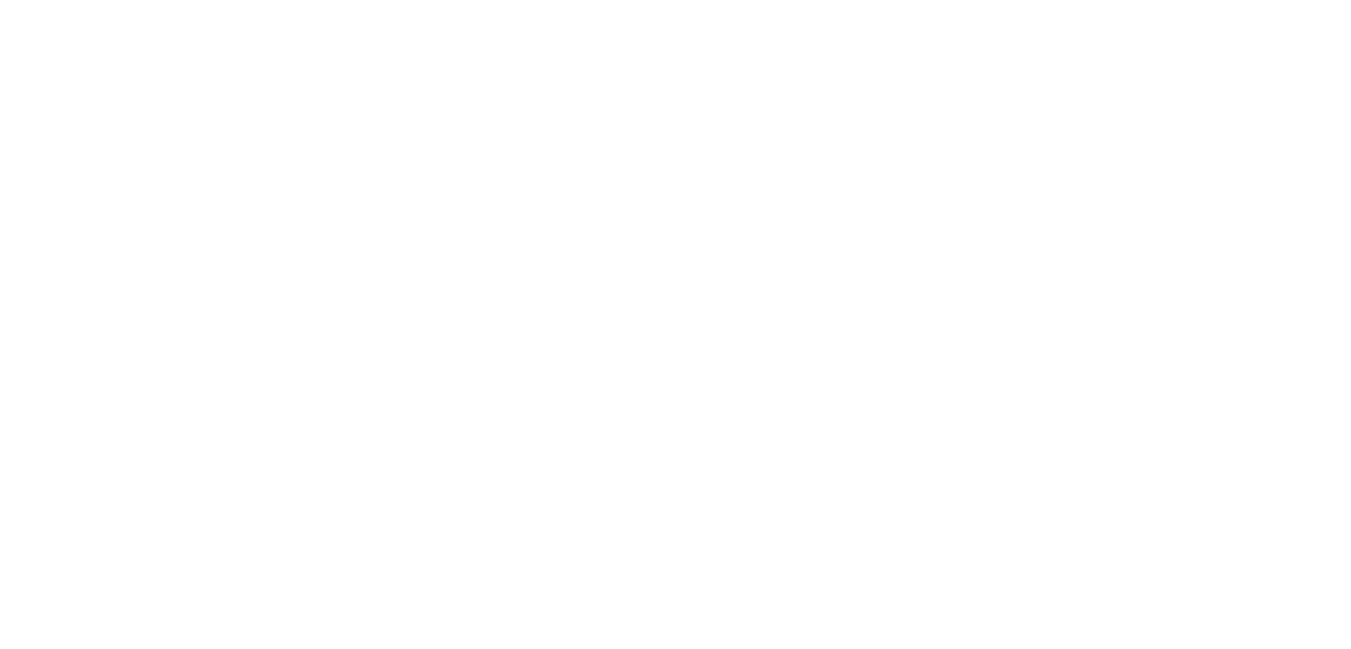 scroll, scrollTop: 0, scrollLeft: 0, axis: both 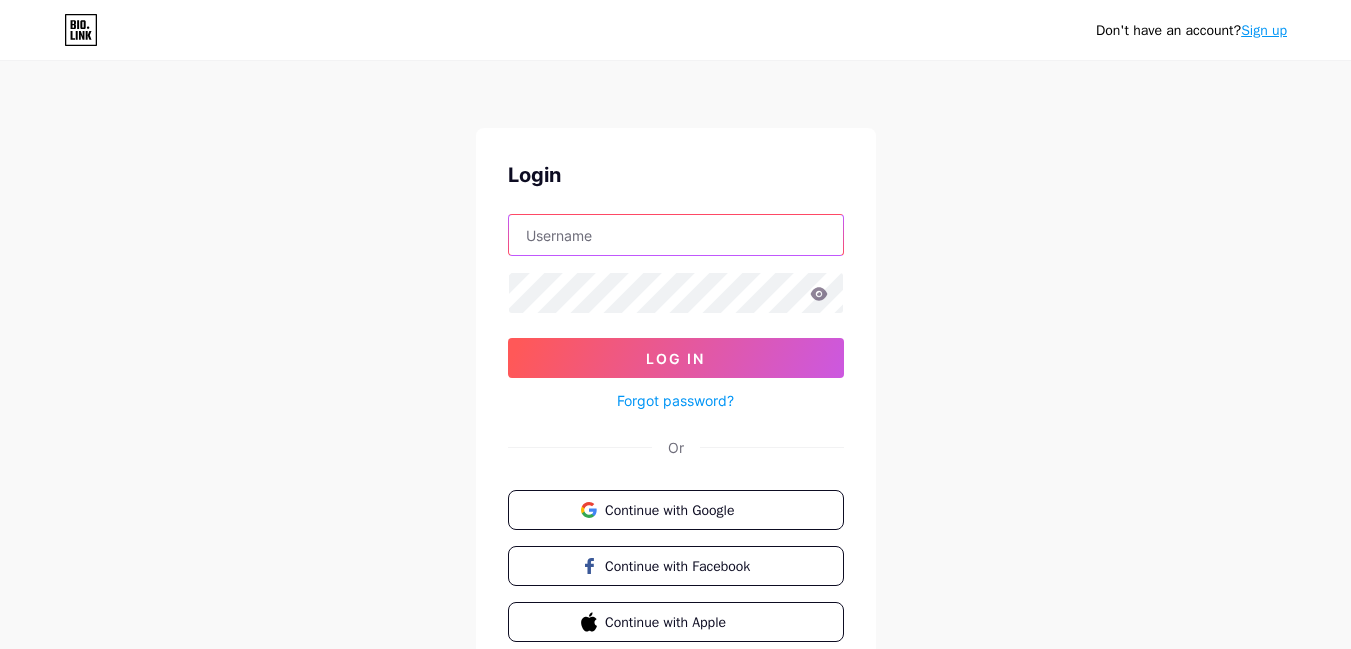 type on "[USERNAME]@example.com" 